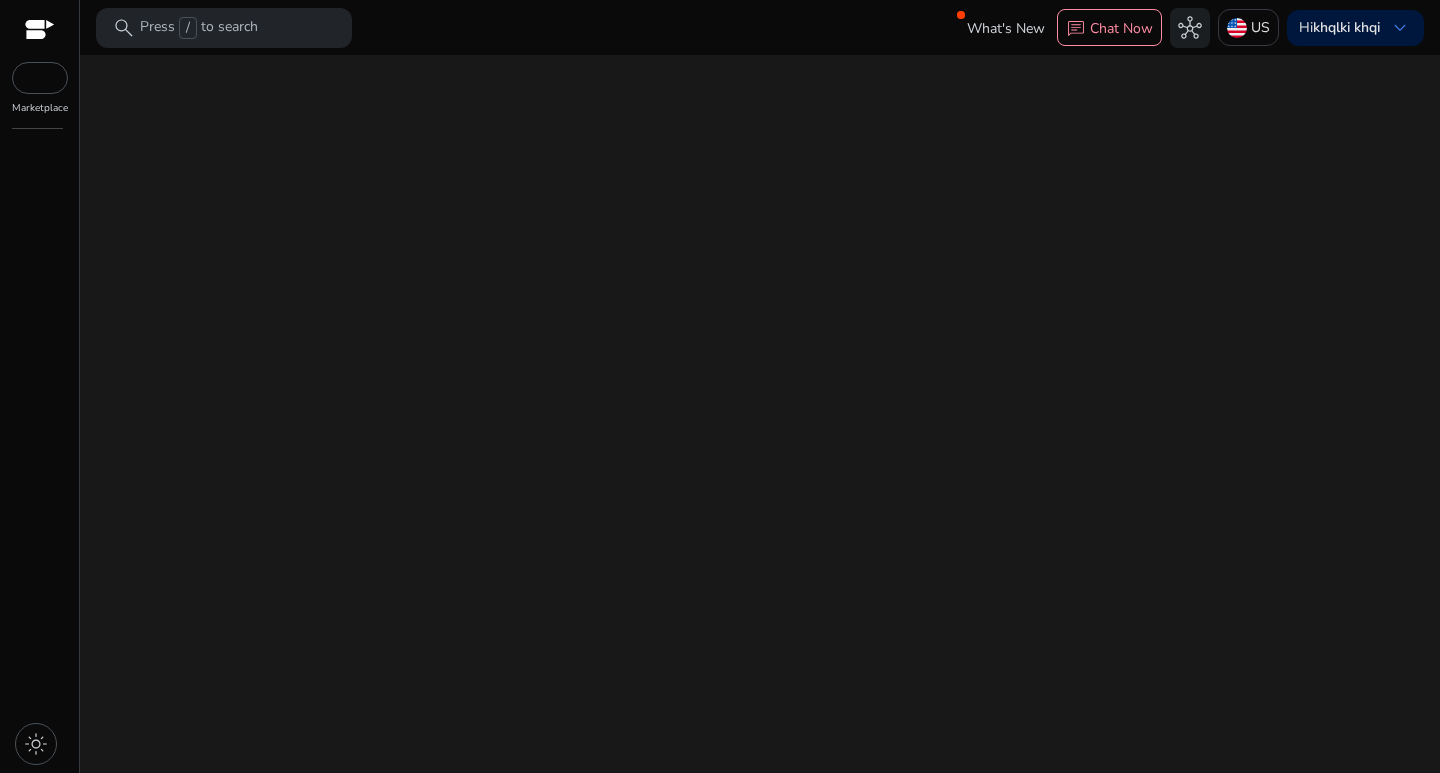 scroll, scrollTop: 0, scrollLeft: 0, axis: both 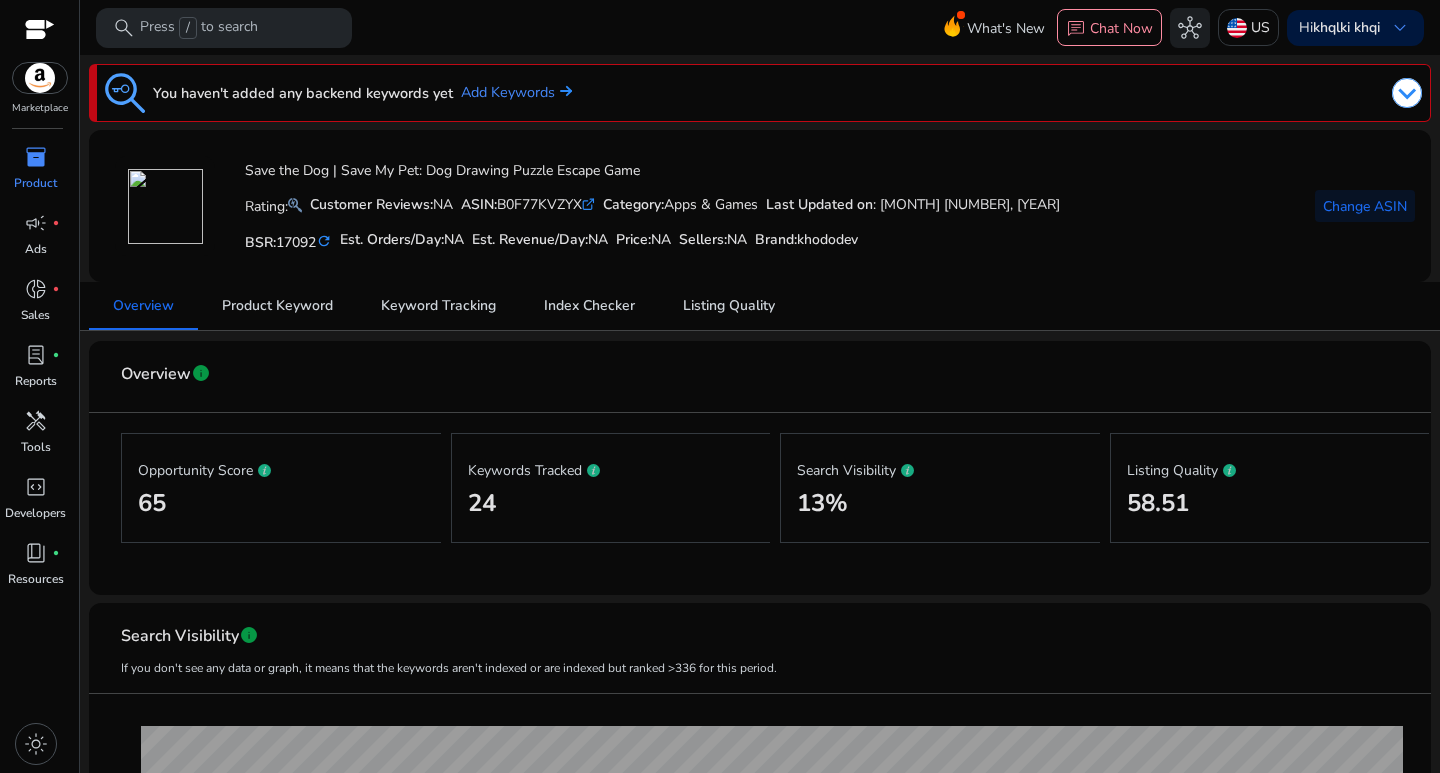click on "Product" at bounding box center (35, 183) 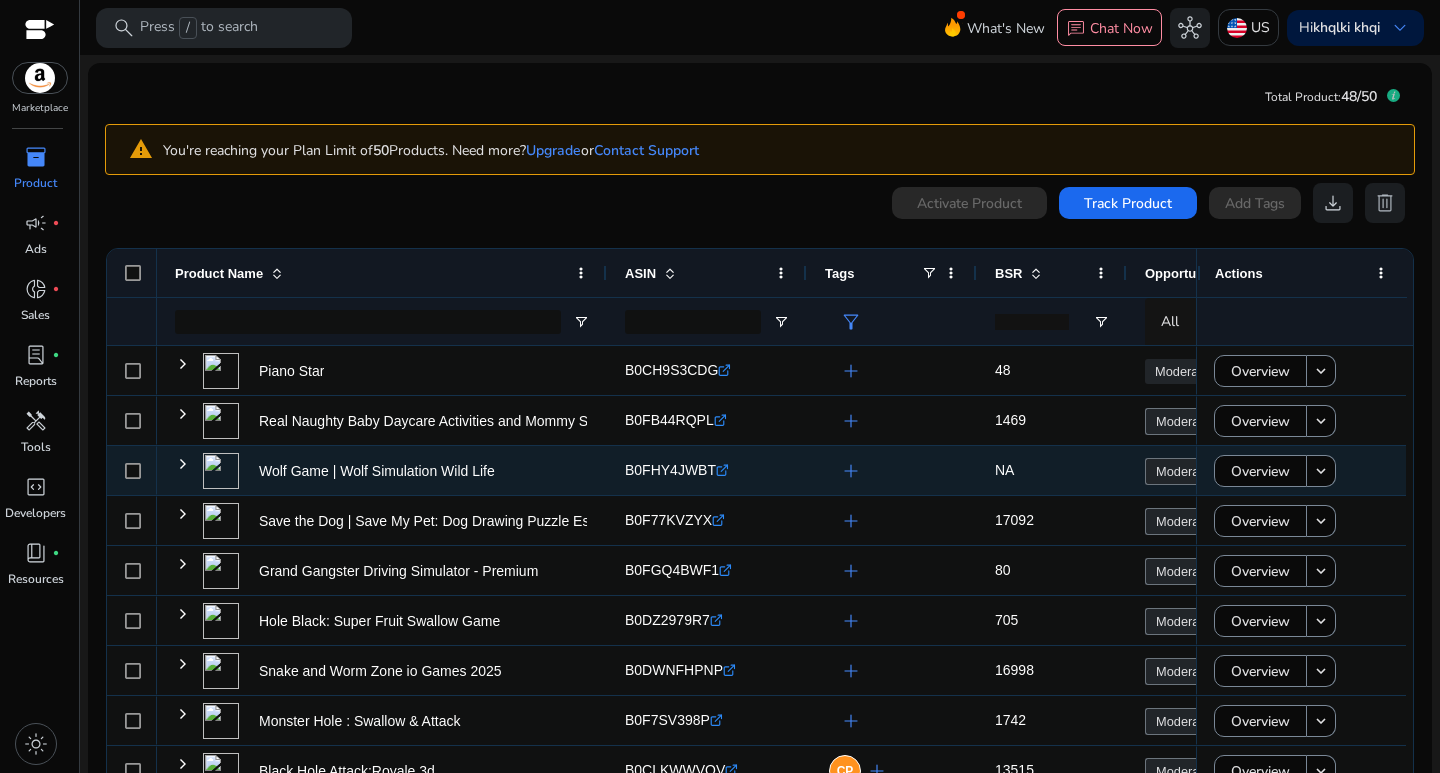 click 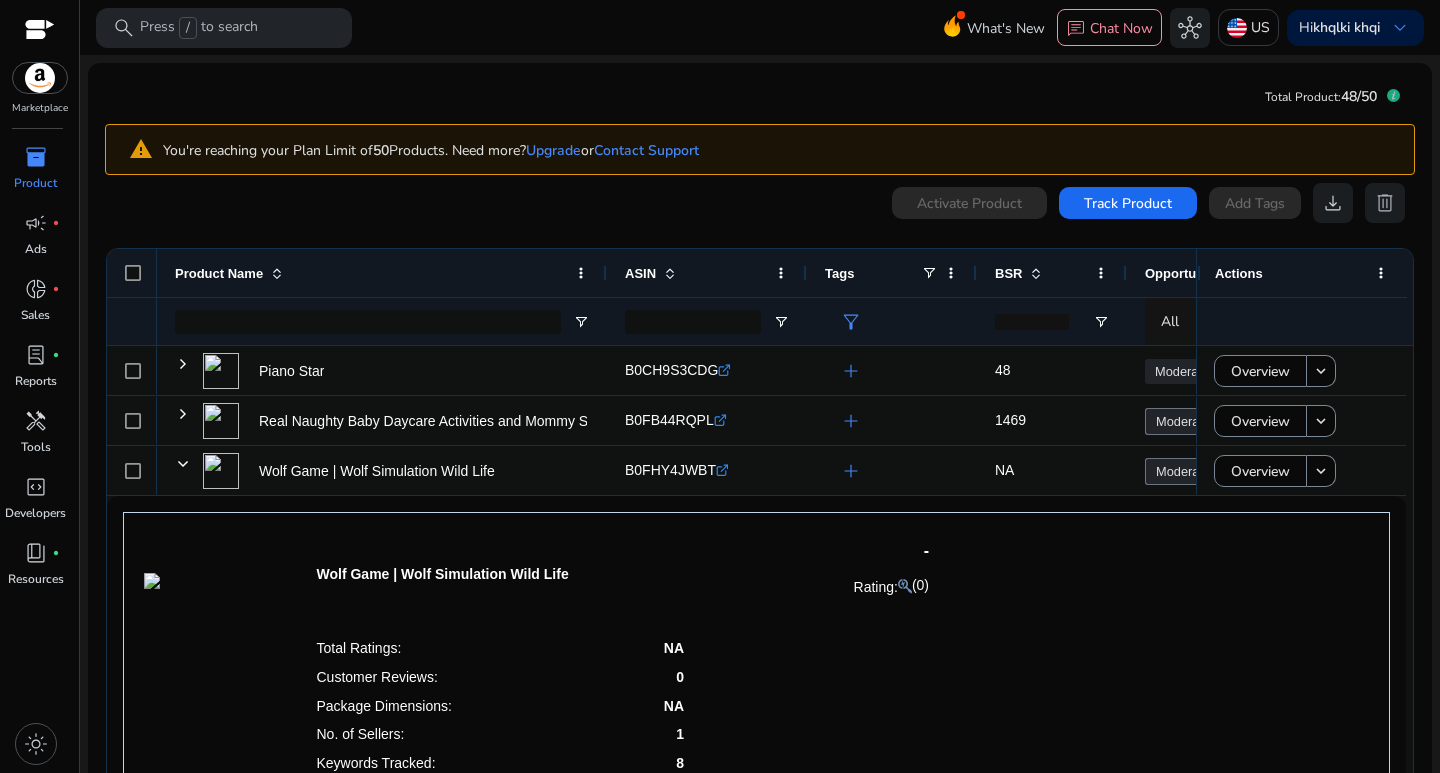 scroll, scrollTop: 300, scrollLeft: 0, axis: vertical 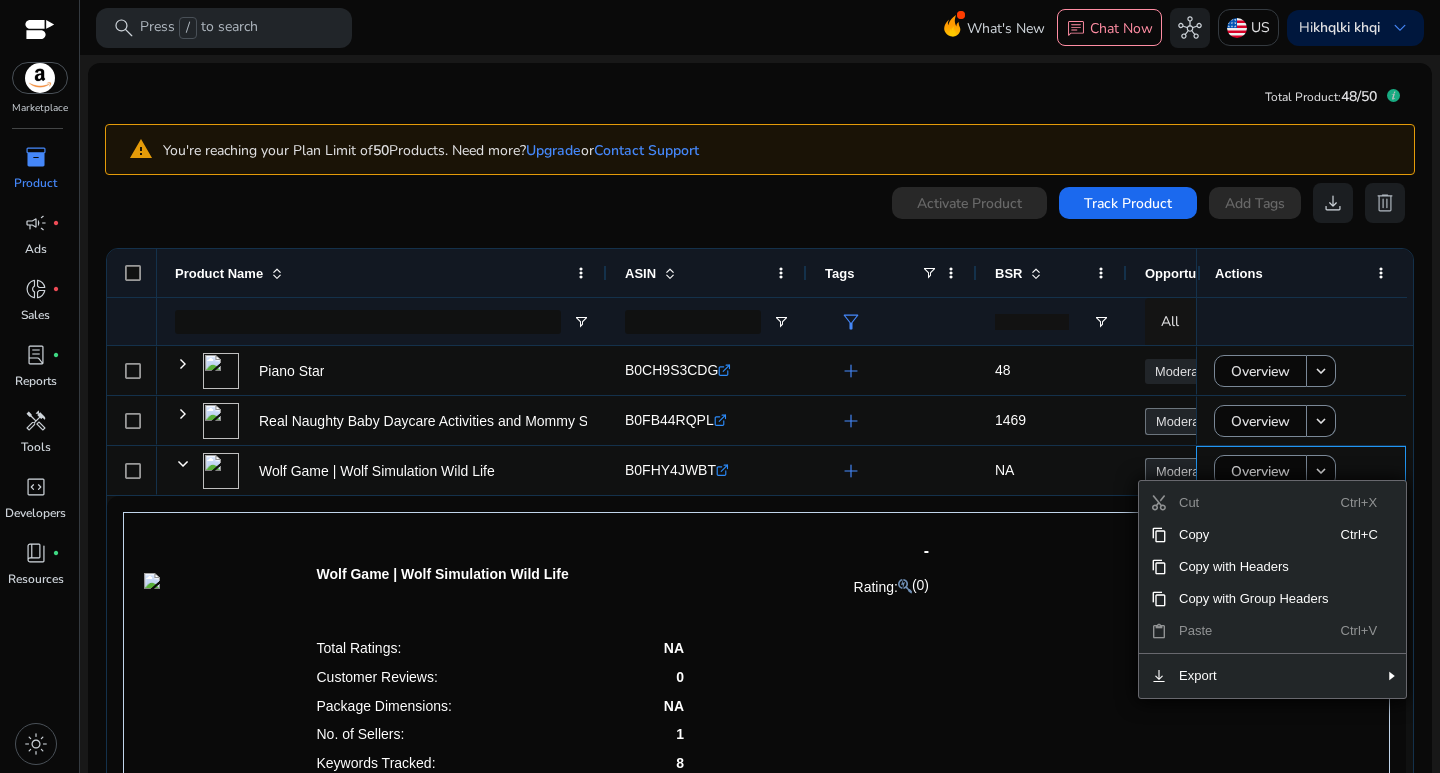 click on "Total Ratings: NA Customer Reviews: 0 Package Dimensions: NA No. of Sellers: 1 Keywords Tracked: 8" 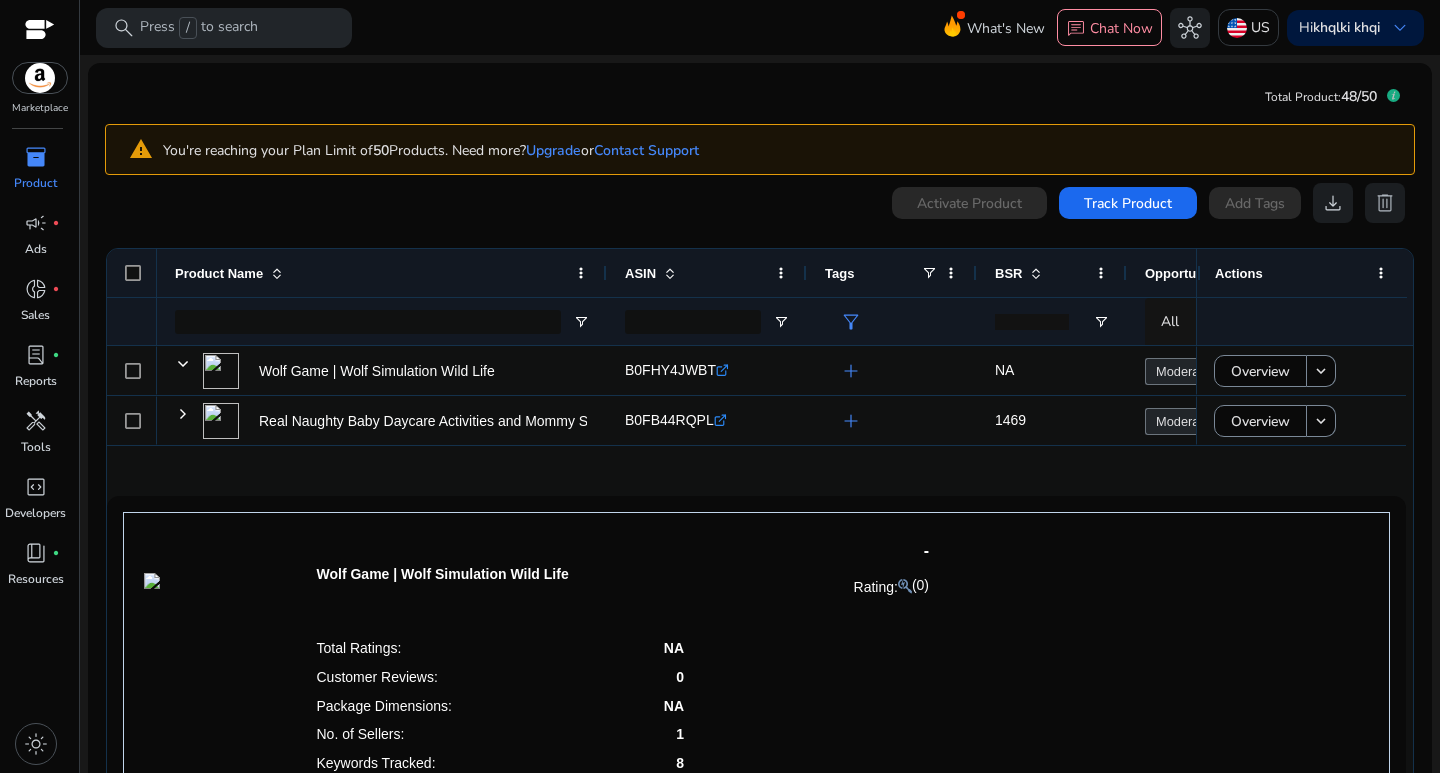 scroll, scrollTop: 300, scrollLeft: 0, axis: vertical 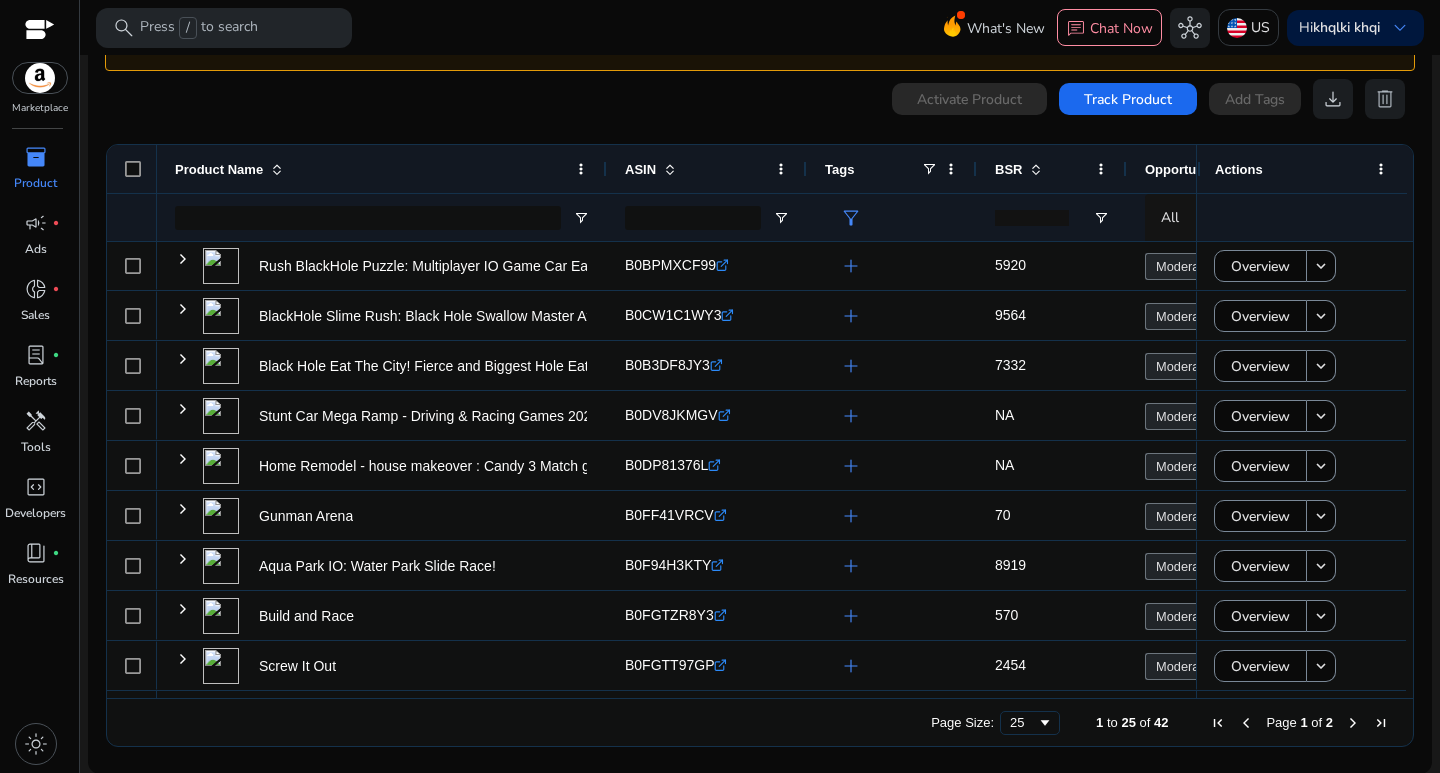 click on "Page
[NUMBER]
of
[NUMBER]" at bounding box center [1299, 723] 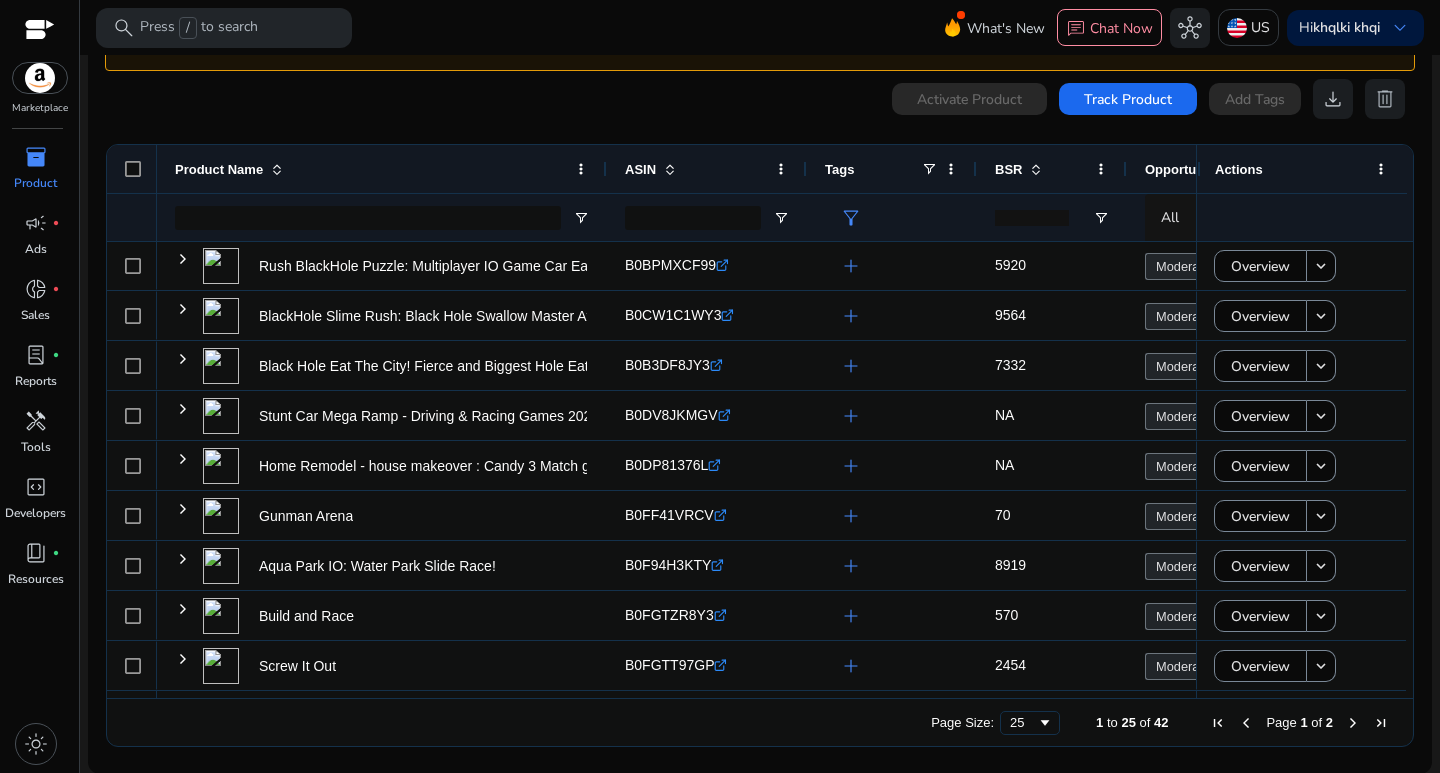 click at bounding box center (1353, 723) 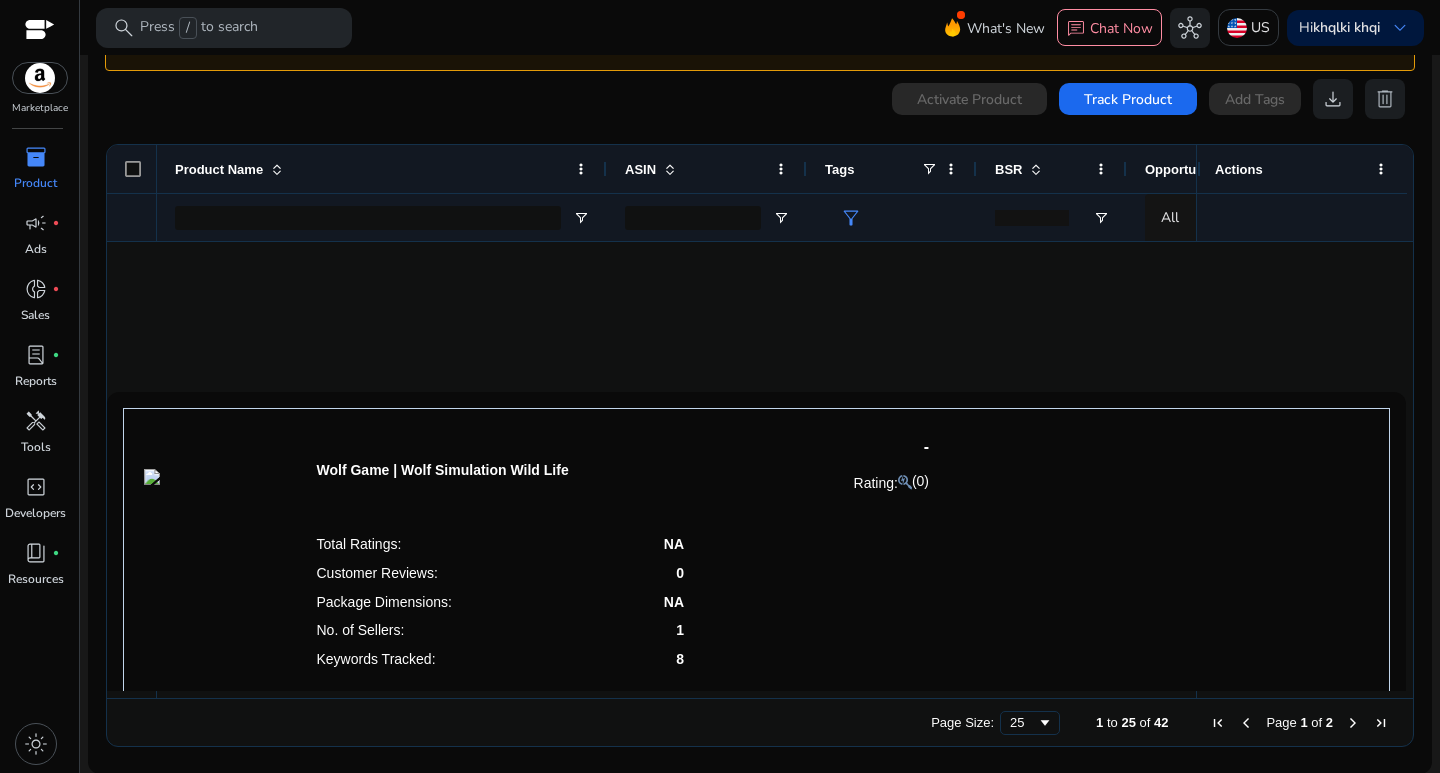 scroll, scrollTop: 0, scrollLeft: 0, axis: both 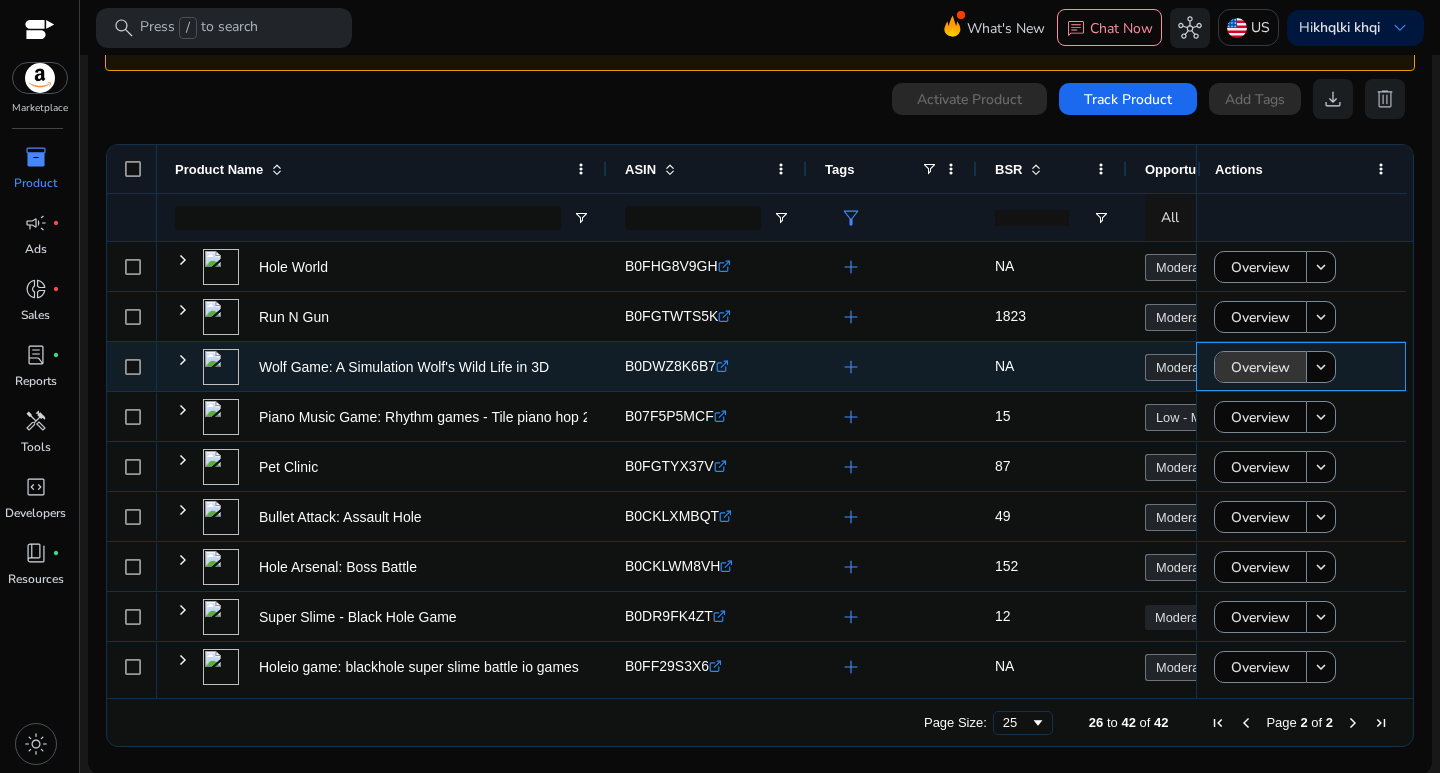 click on "Overview" 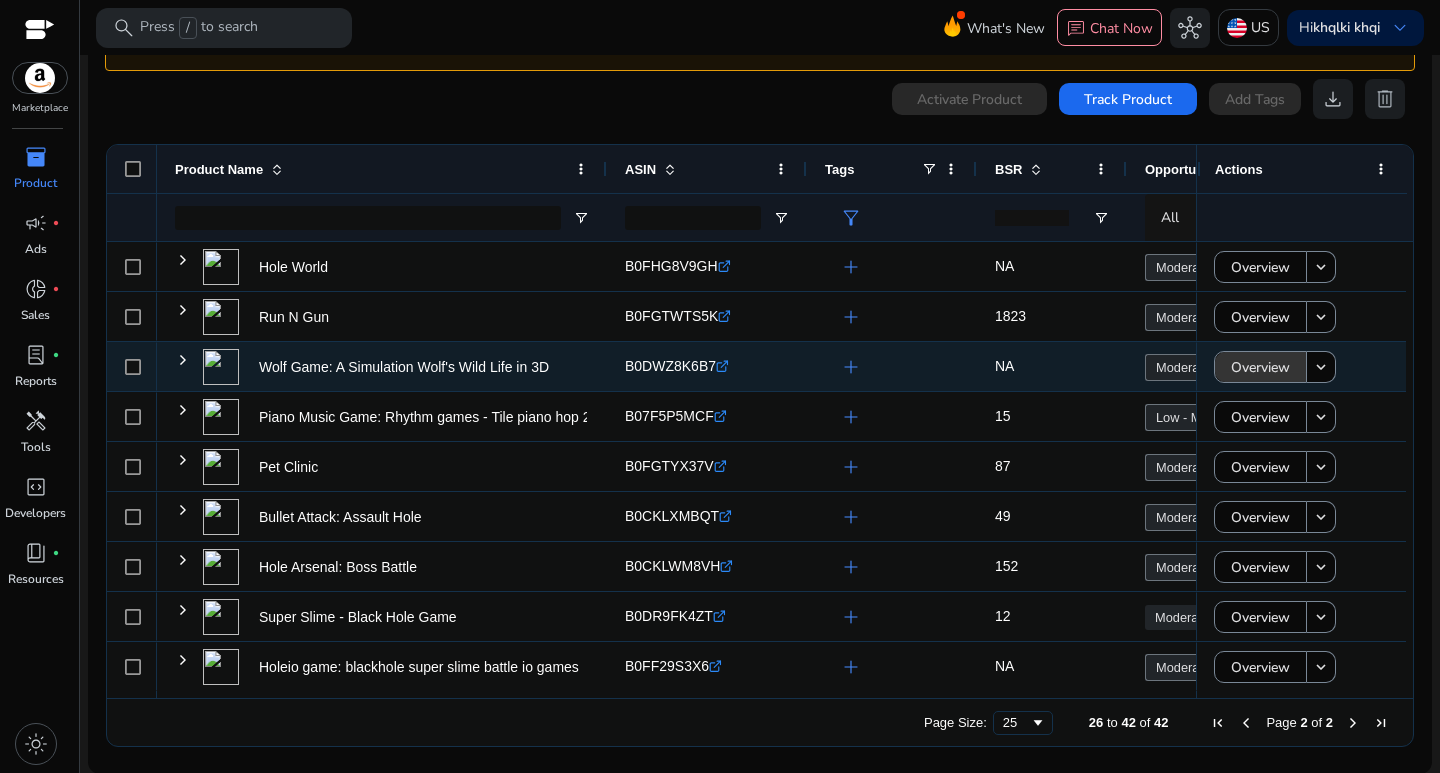 scroll, scrollTop: 0, scrollLeft: 0, axis: both 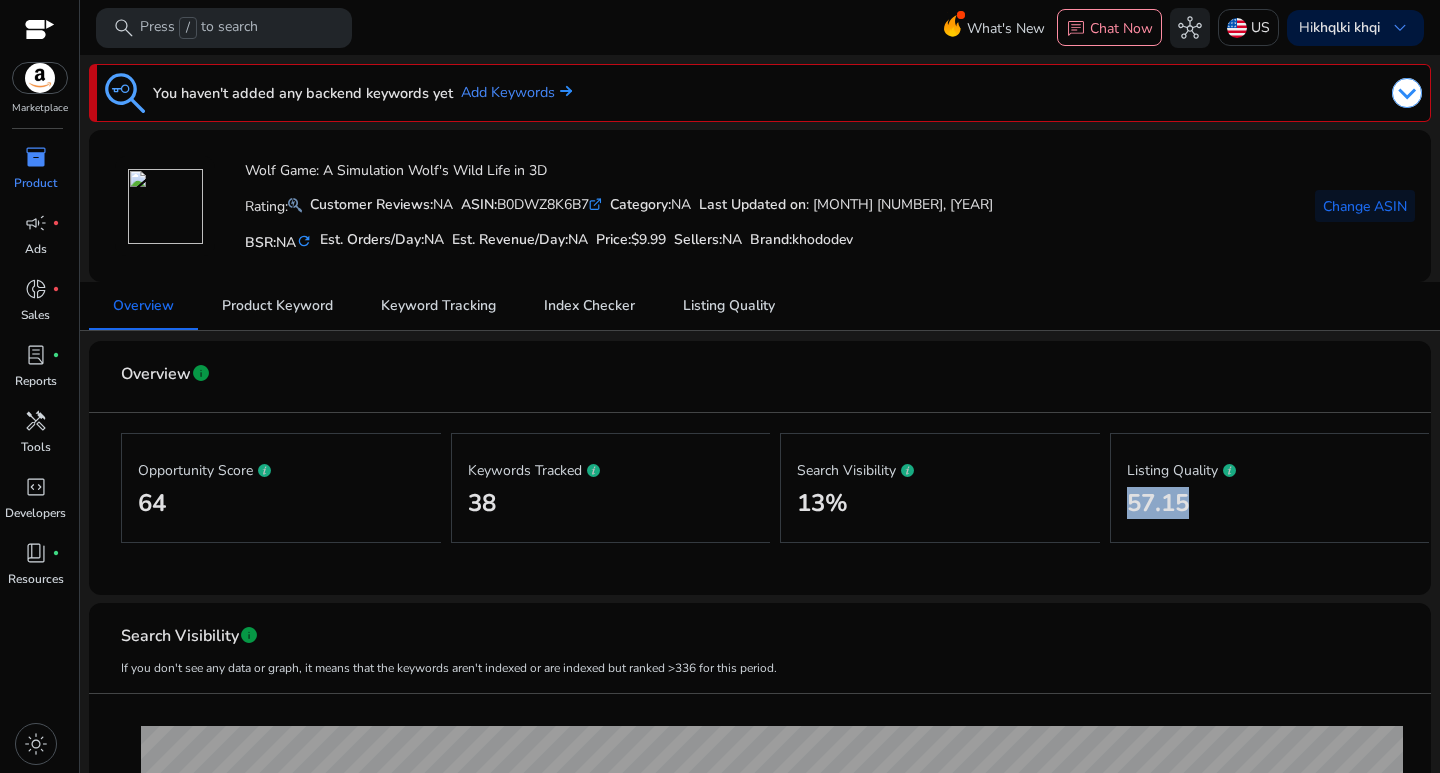 drag, startPoint x: 1167, startPoint y: 518, endPoint x: 1240, endPoint y: 526, distance: 73.43705 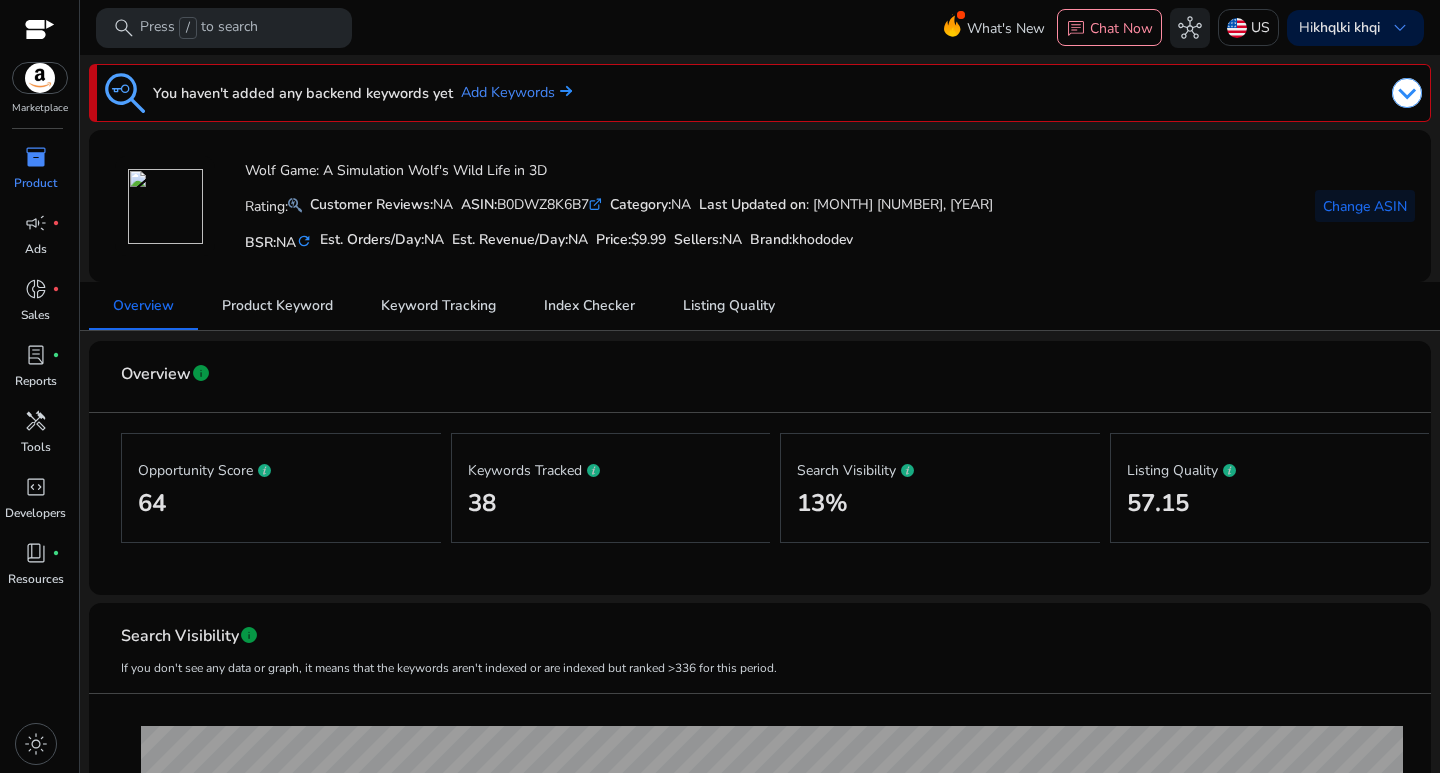 drag, startPoint x: 798, startPoint y: 511, endPoint x: 871, endPoint y: 511, distance: 73 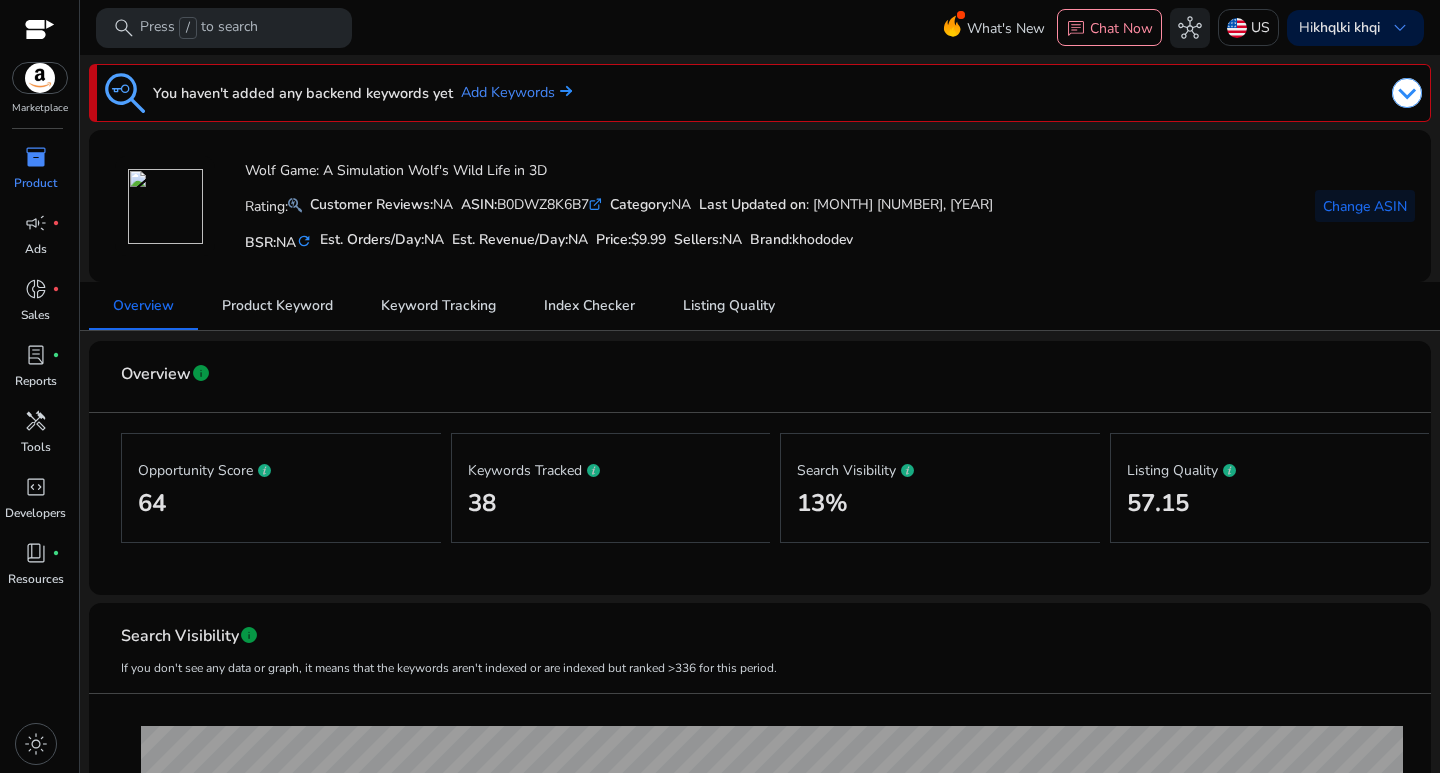 click on "38" 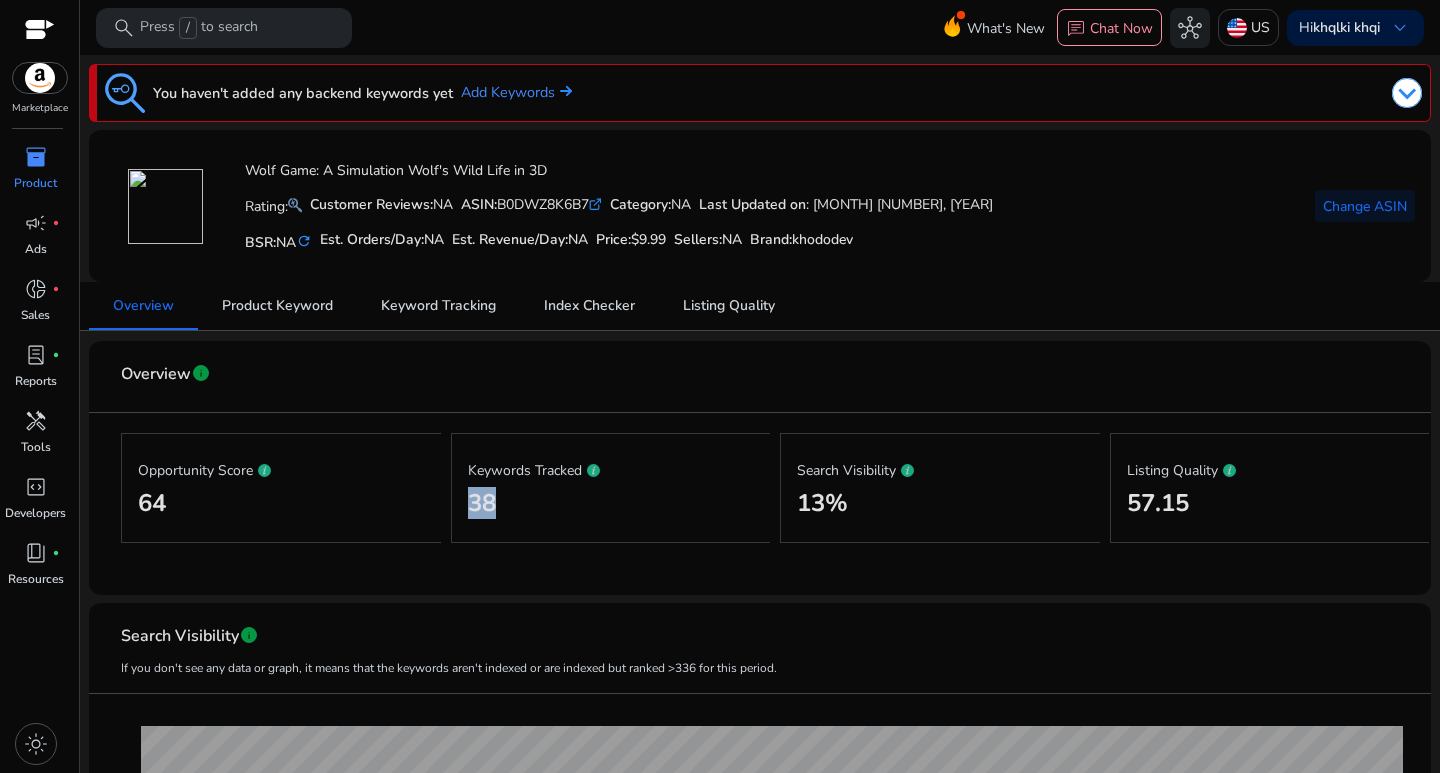 click on "38" 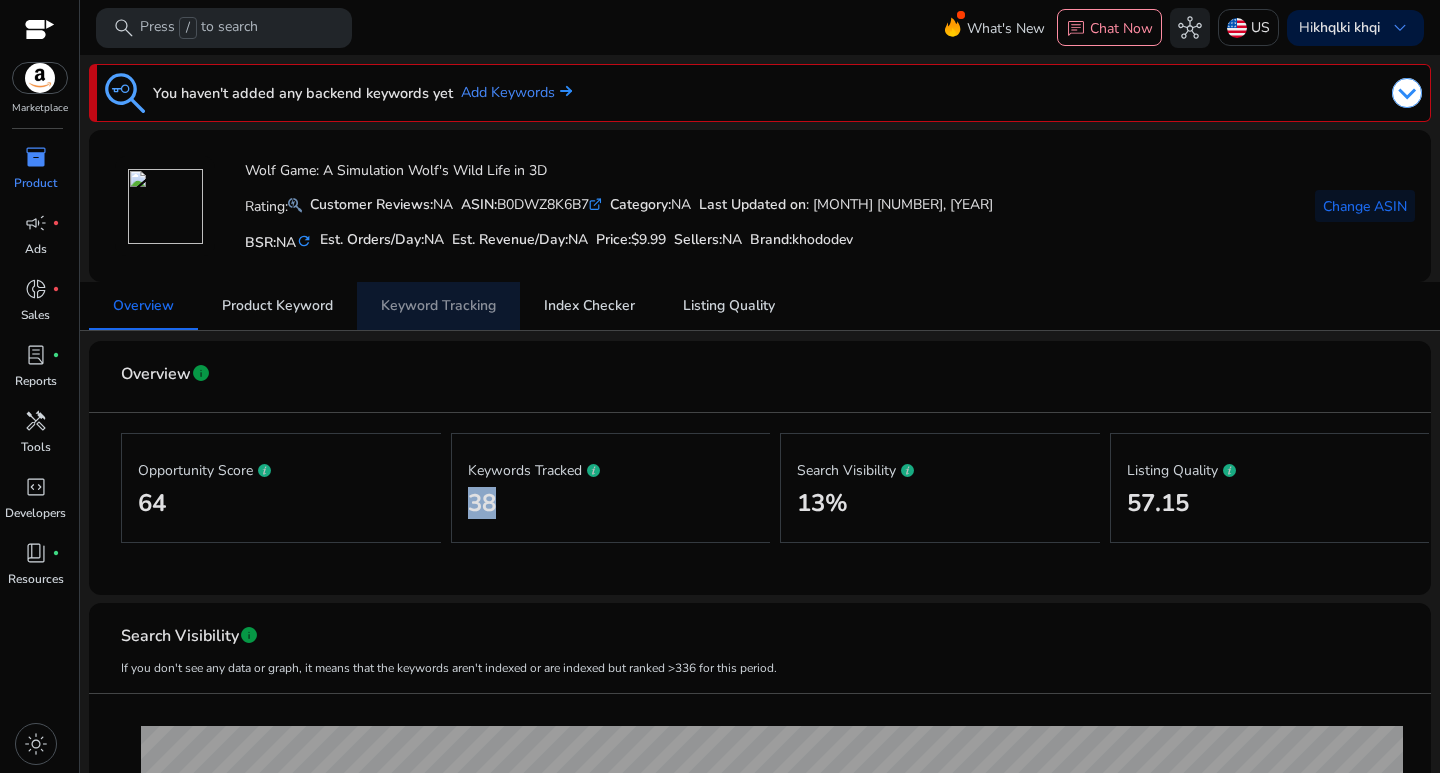 click on "Keyword Tracking" at bounding box center (438, 306) 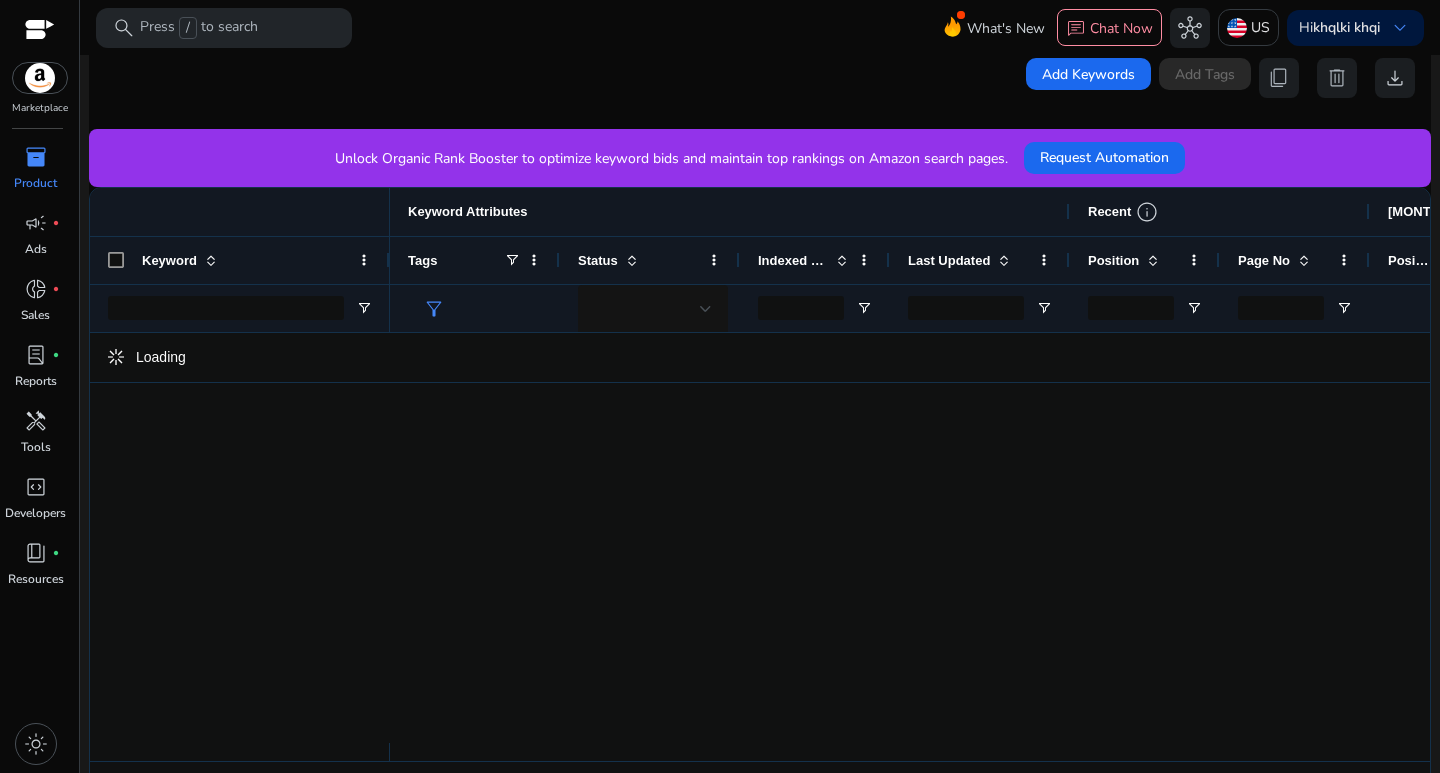 scroll, scrollTop: 507, scrollLeft: 0, axis: vertical 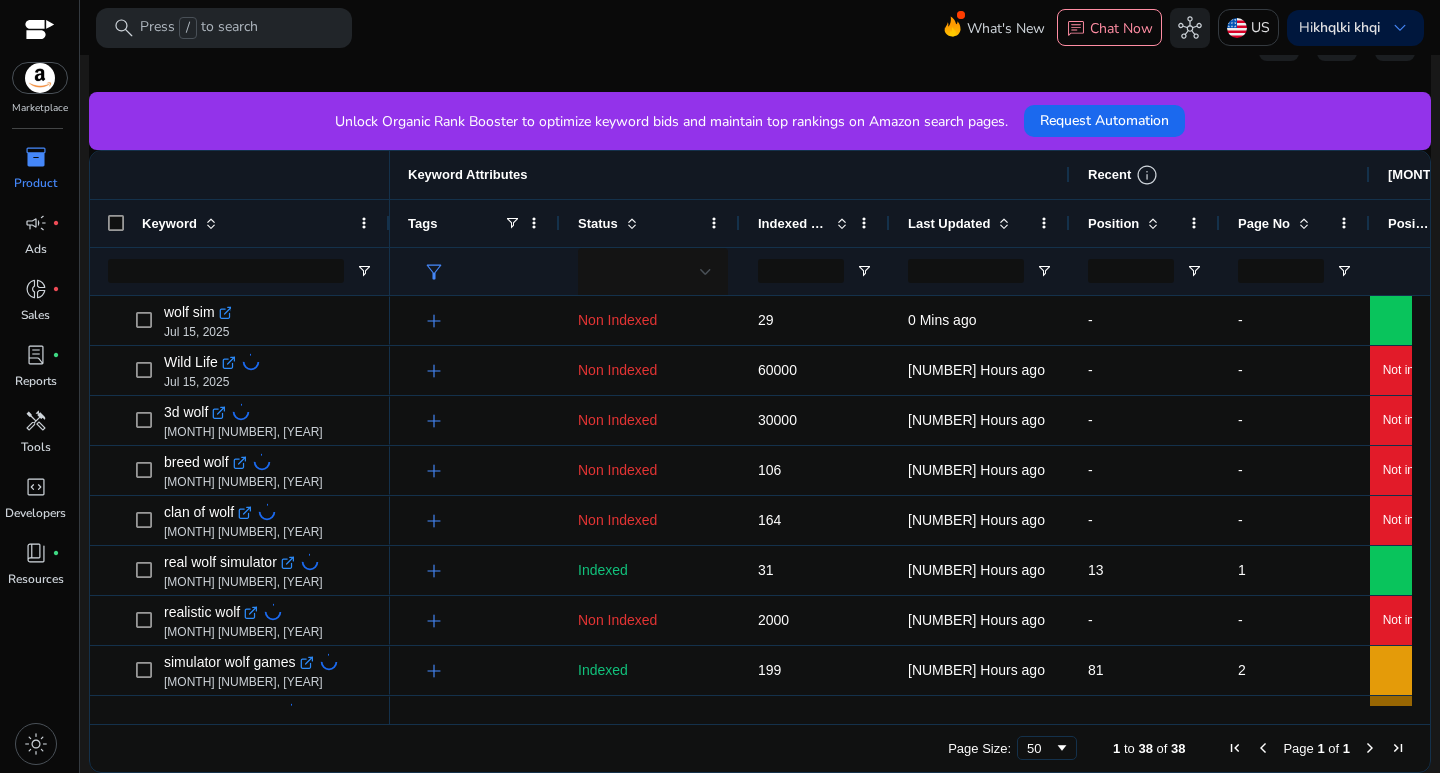 click on "Position" at bounding box center [1113, 223] 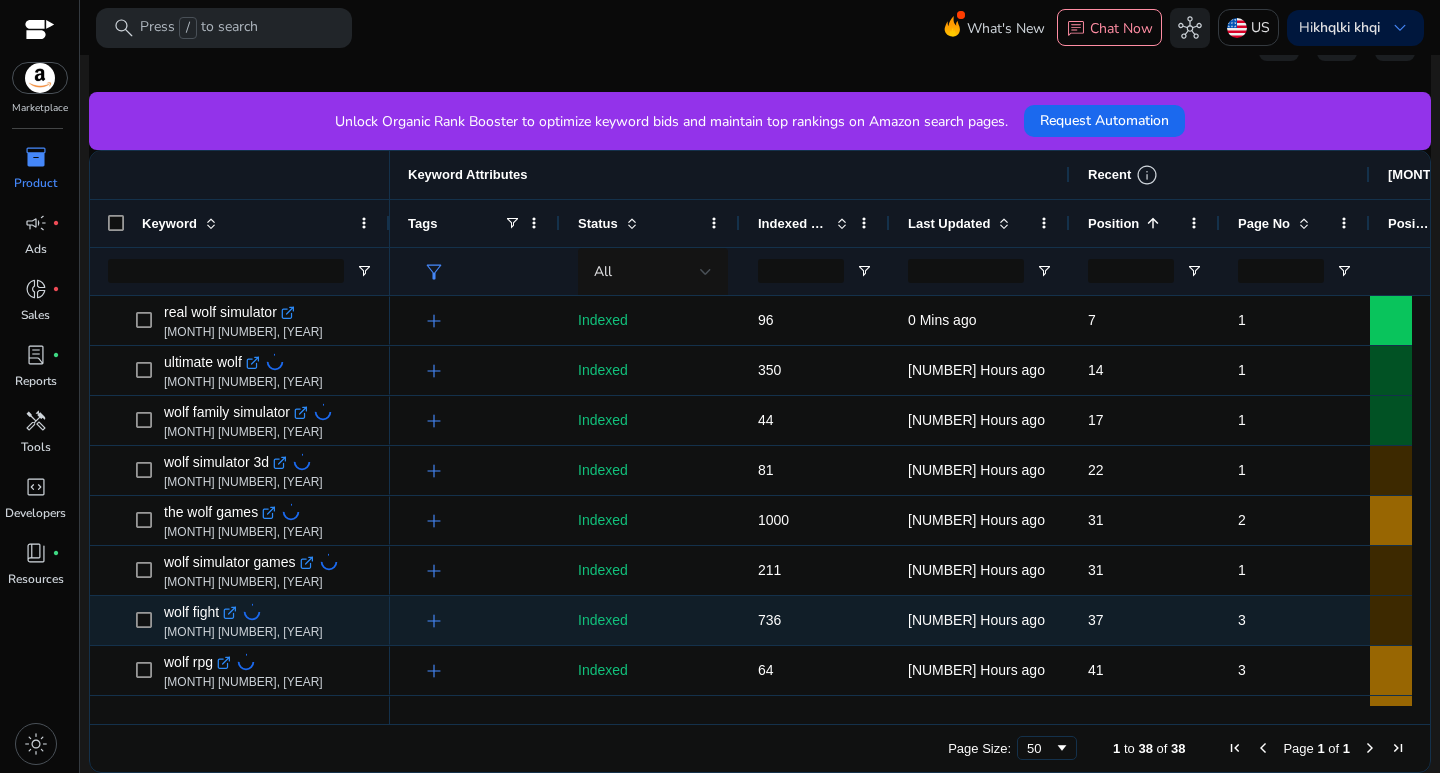 scroll, scrollTop: 22, scrollLeft: 0, axis: vertical 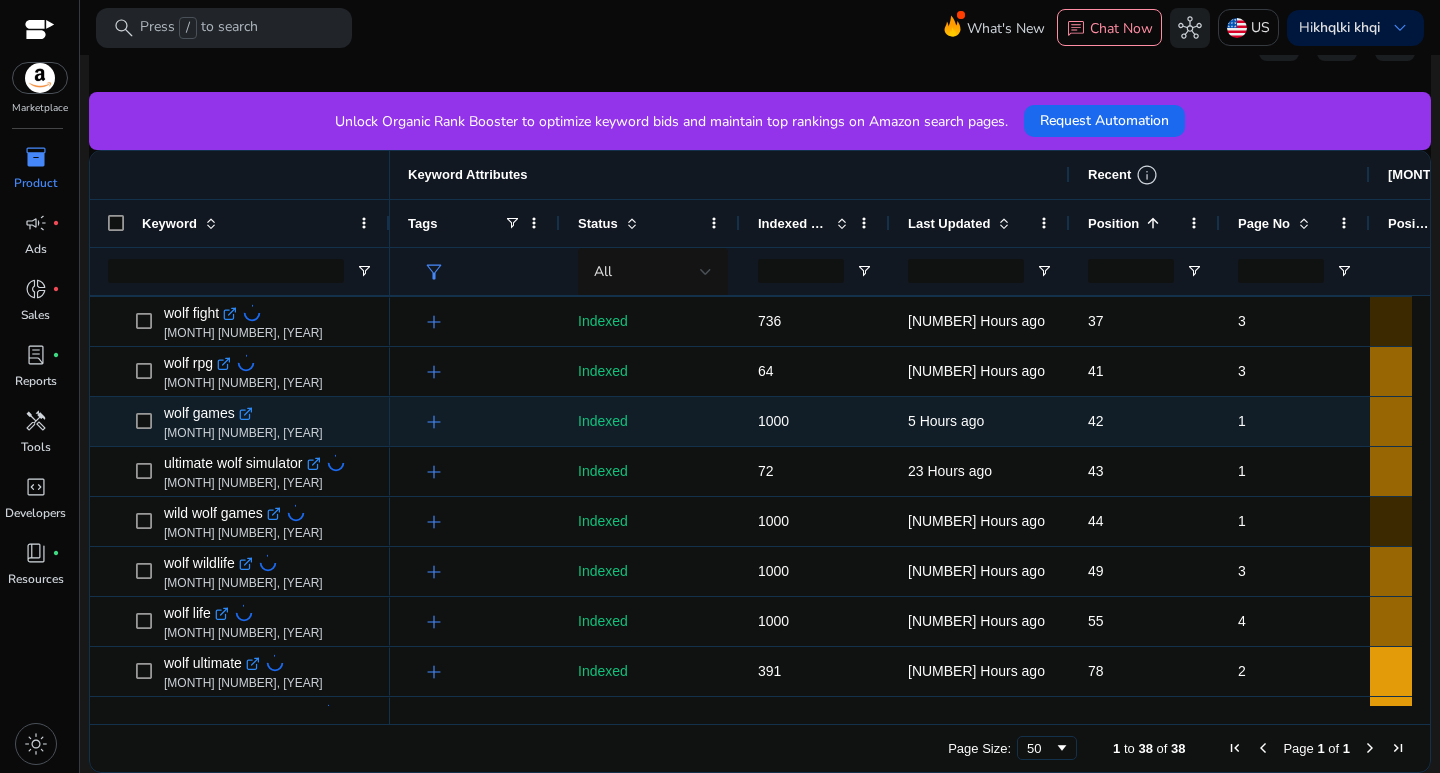 click on "1000" at bounding box center (773, 421) 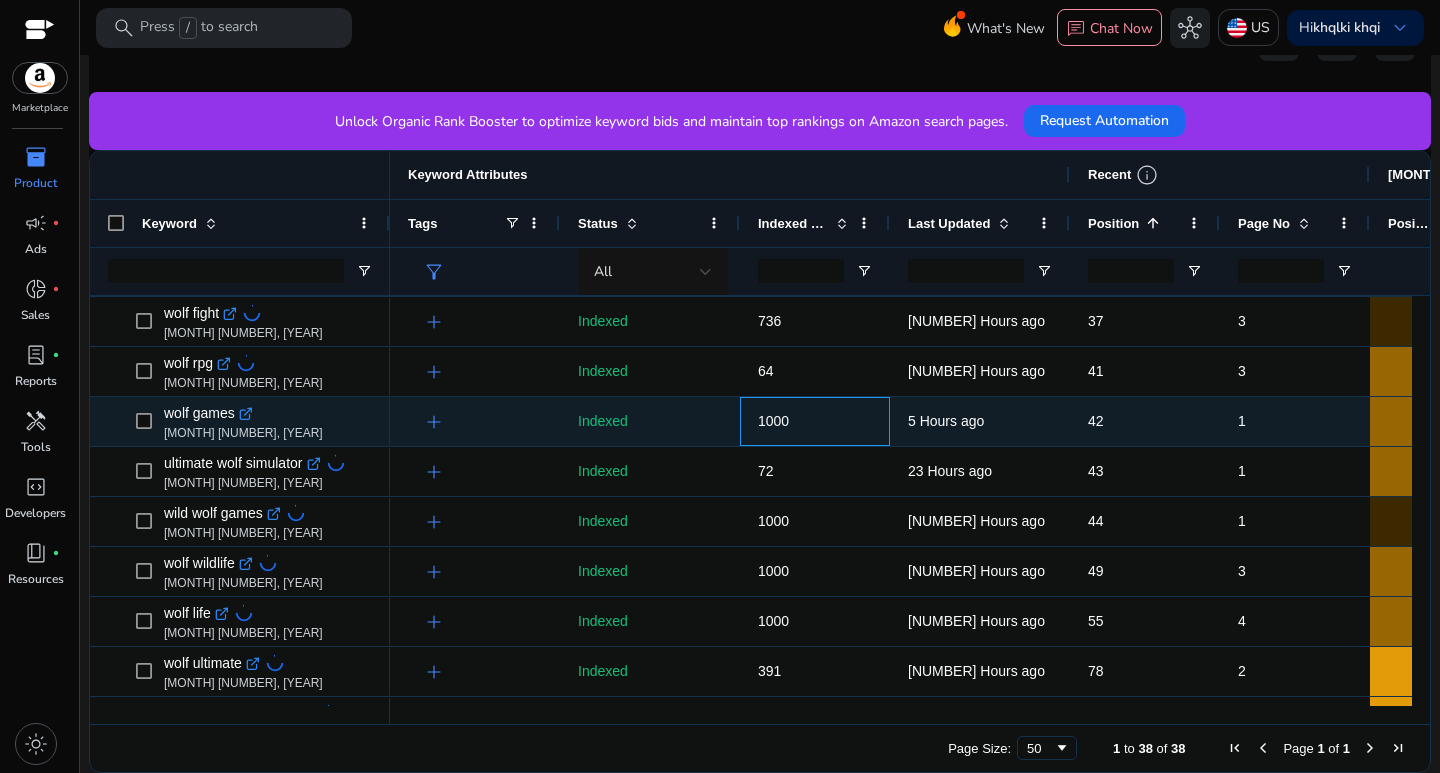 click on "1000" at bounding box center [773, 421] 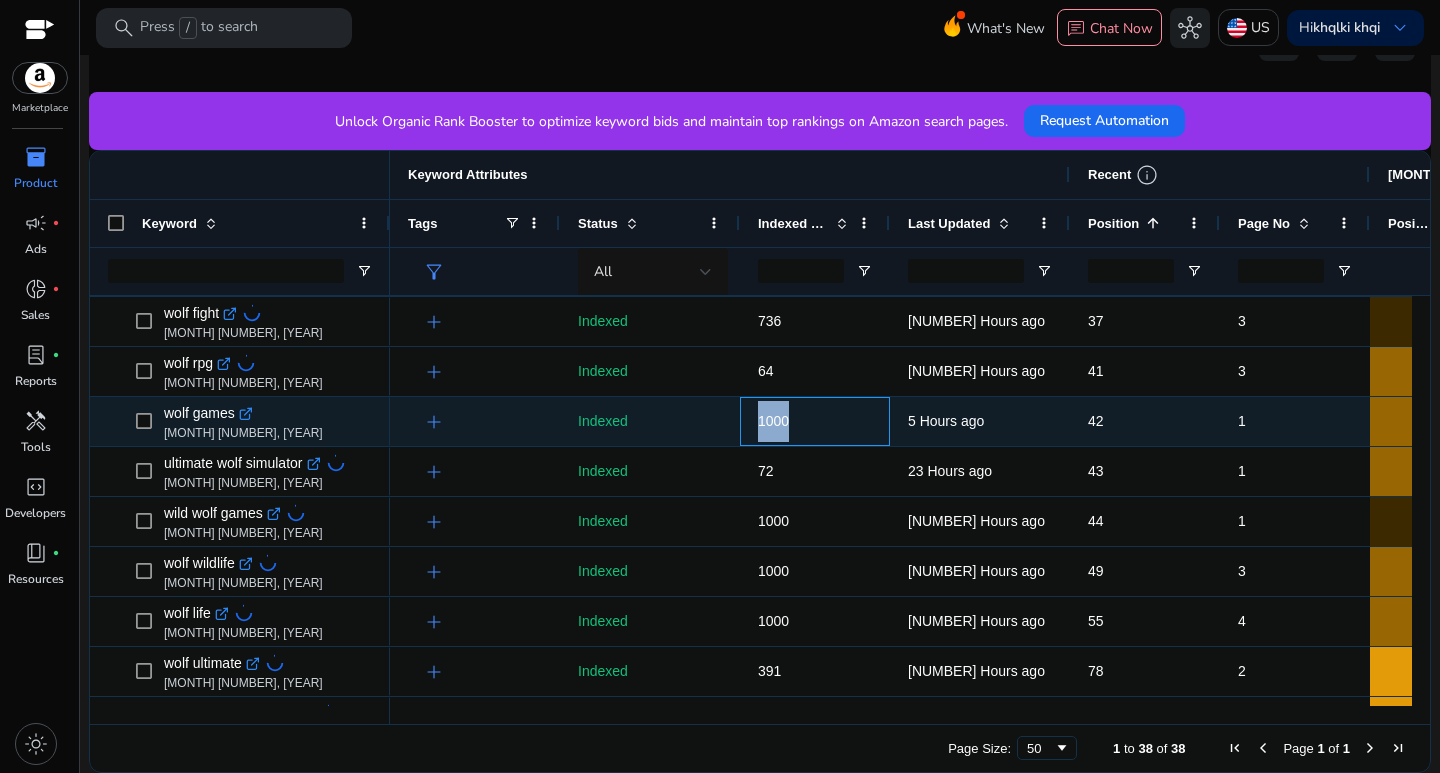 click on "1000" at bounding box center [773, 421] 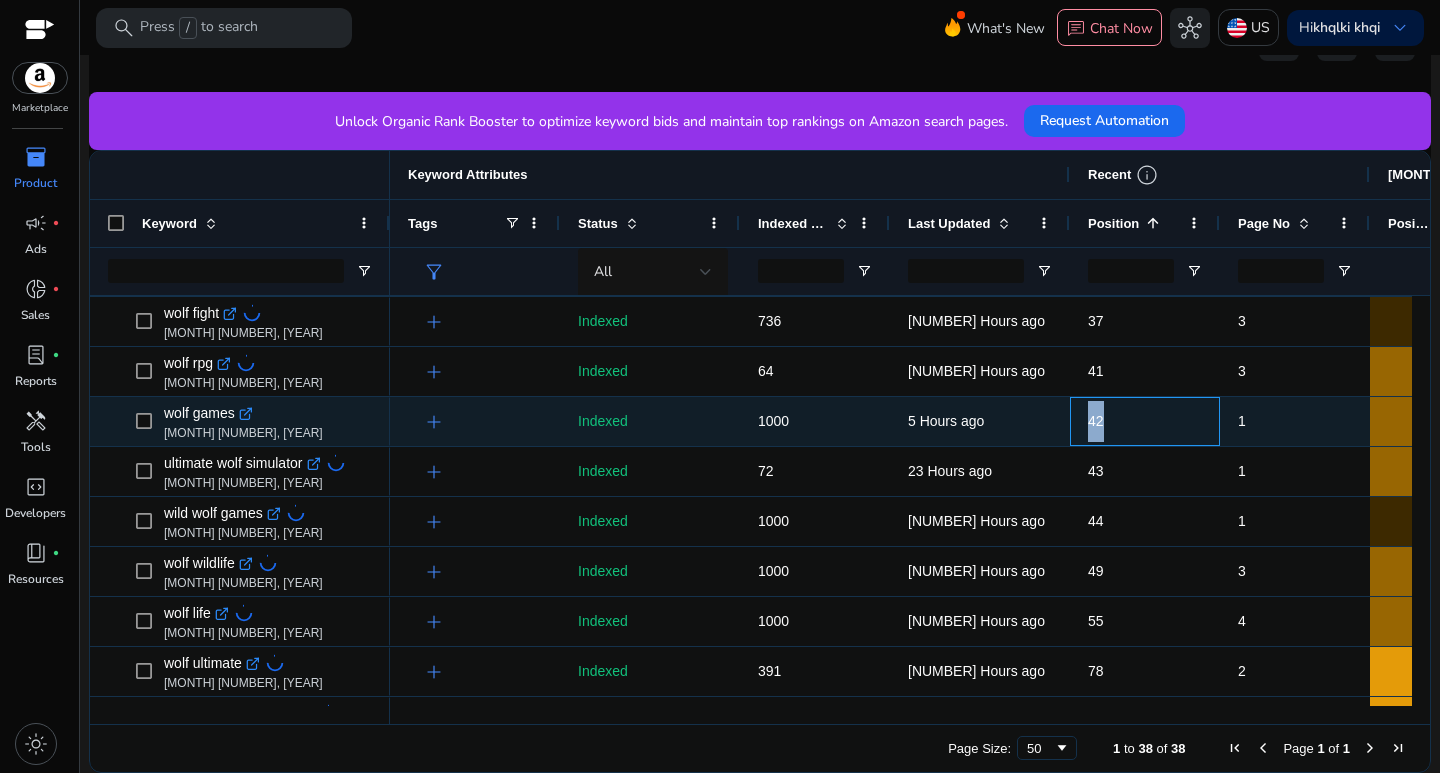 drag, startPoint x: 1089, startPoint y: 426, endPoint x: 1120, endPoint y: 420, distance: 31.575306 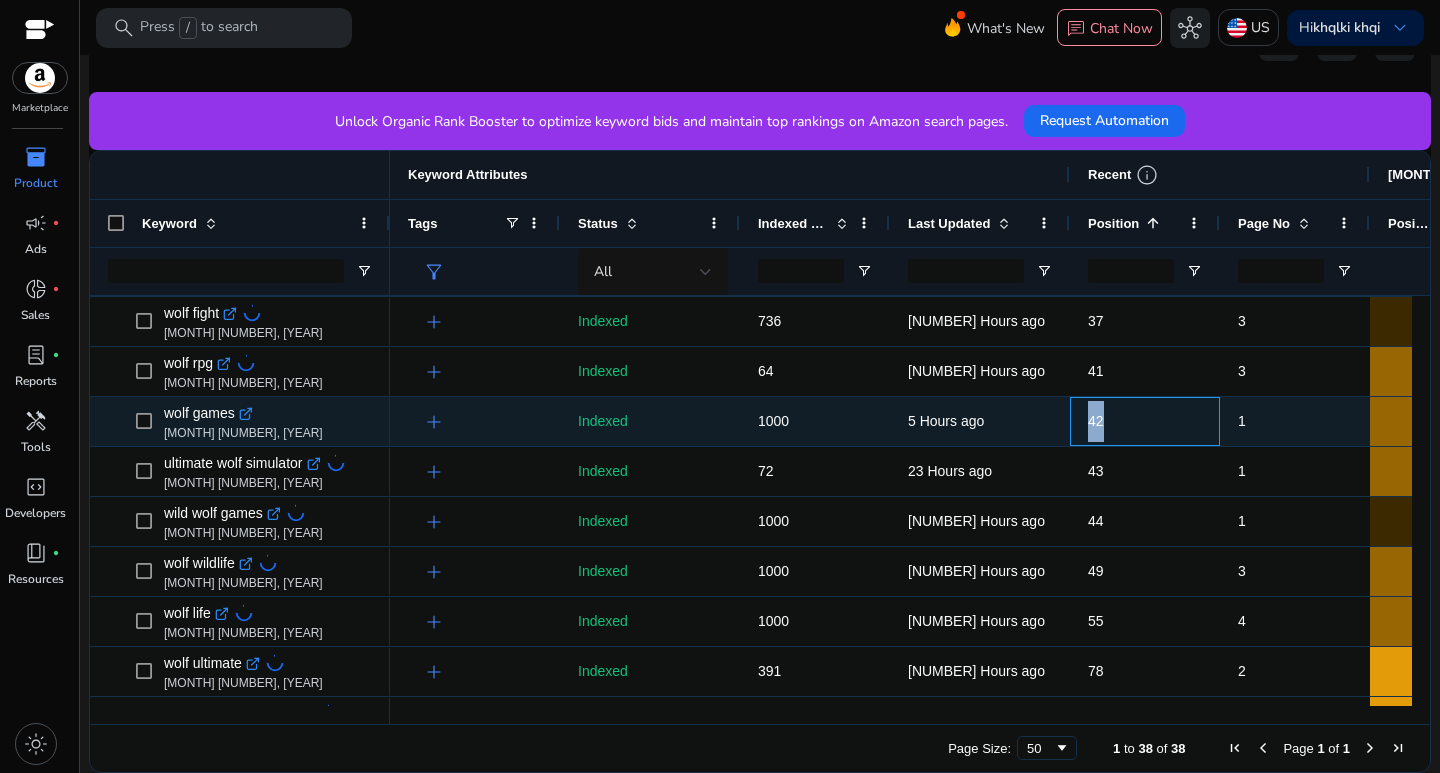 click on "42" at bounding box center (1145, 421) 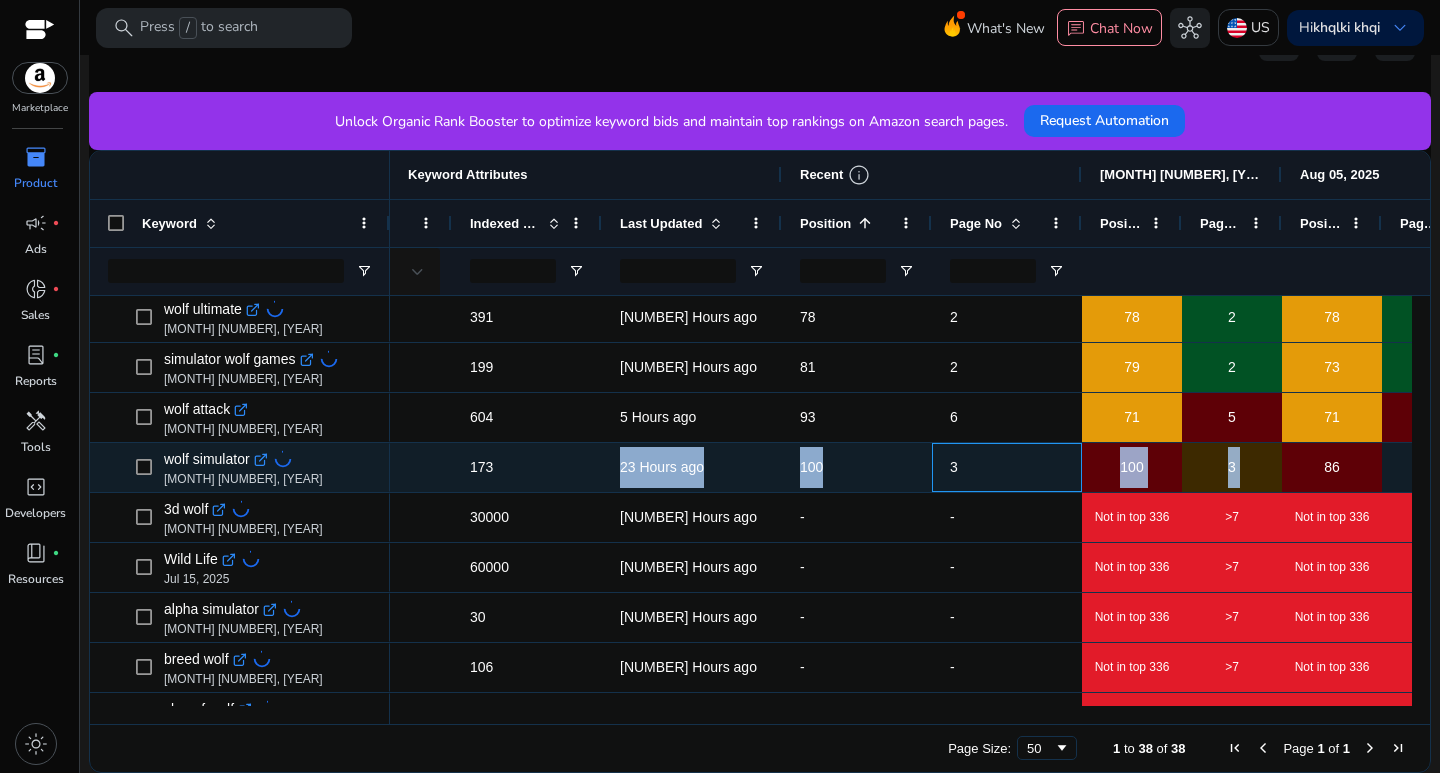 drag, startPoint x: 976, startPoint y: 477, endPoint x: 814, endPoint y: 488, distance: 162.37303 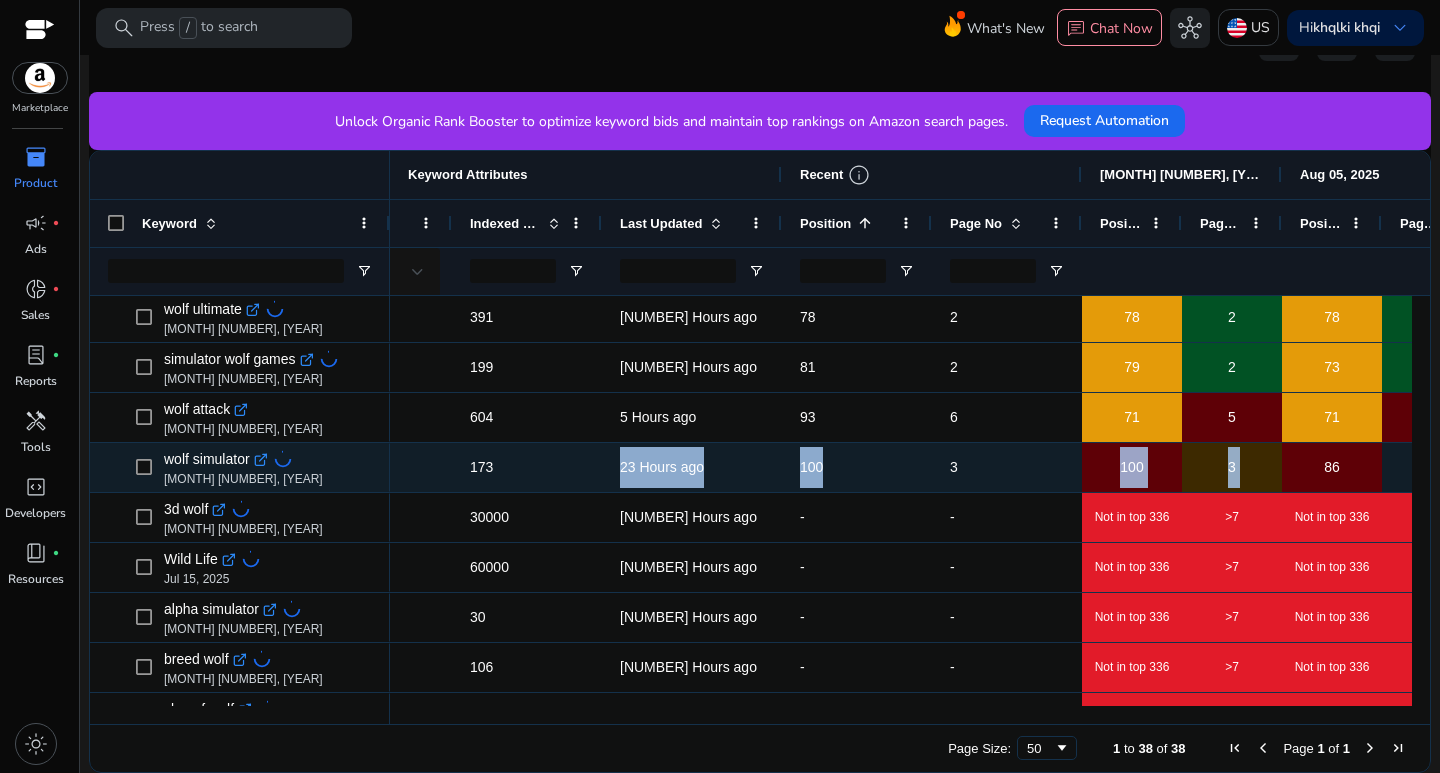 click on "100" at bounding box center (857, 467) 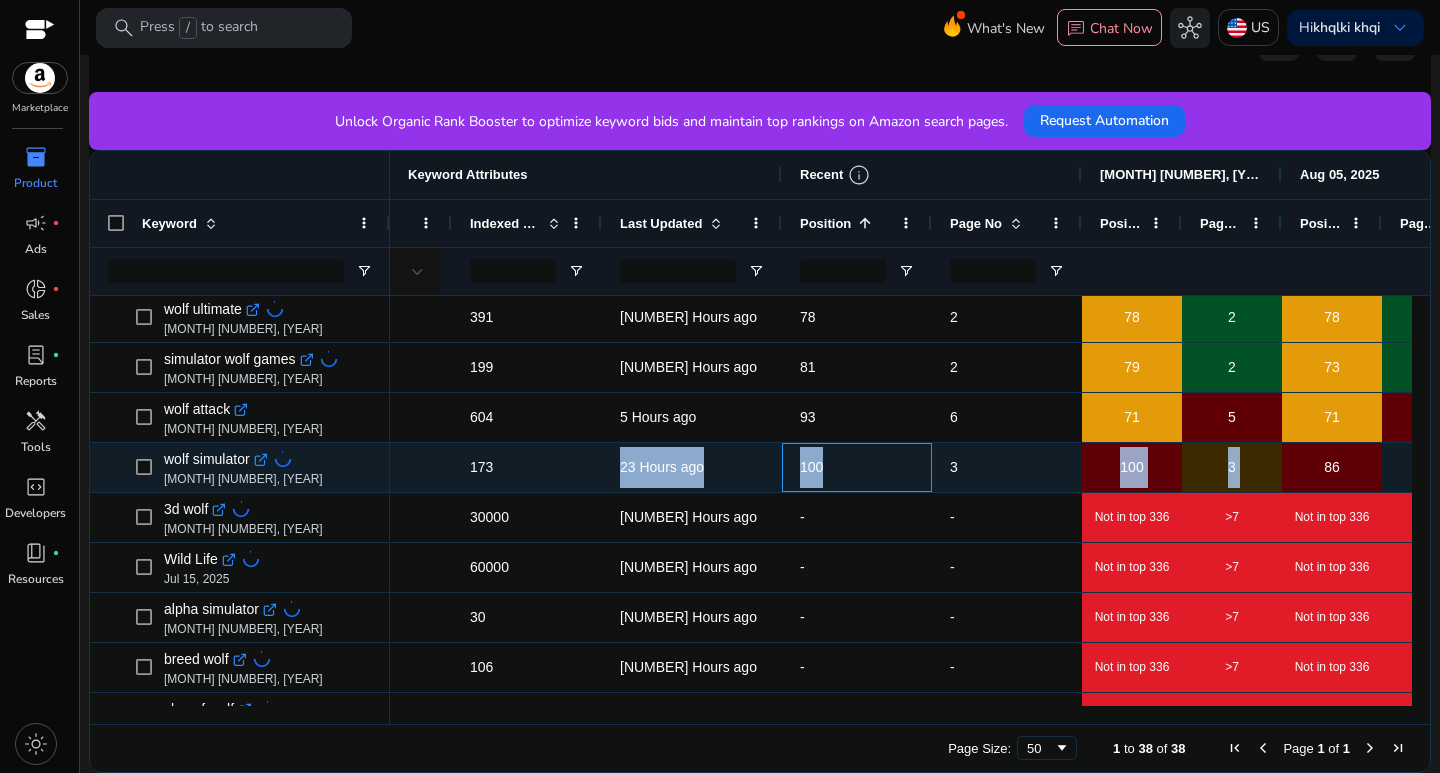 click on "100" at bounding box center (857, 467) 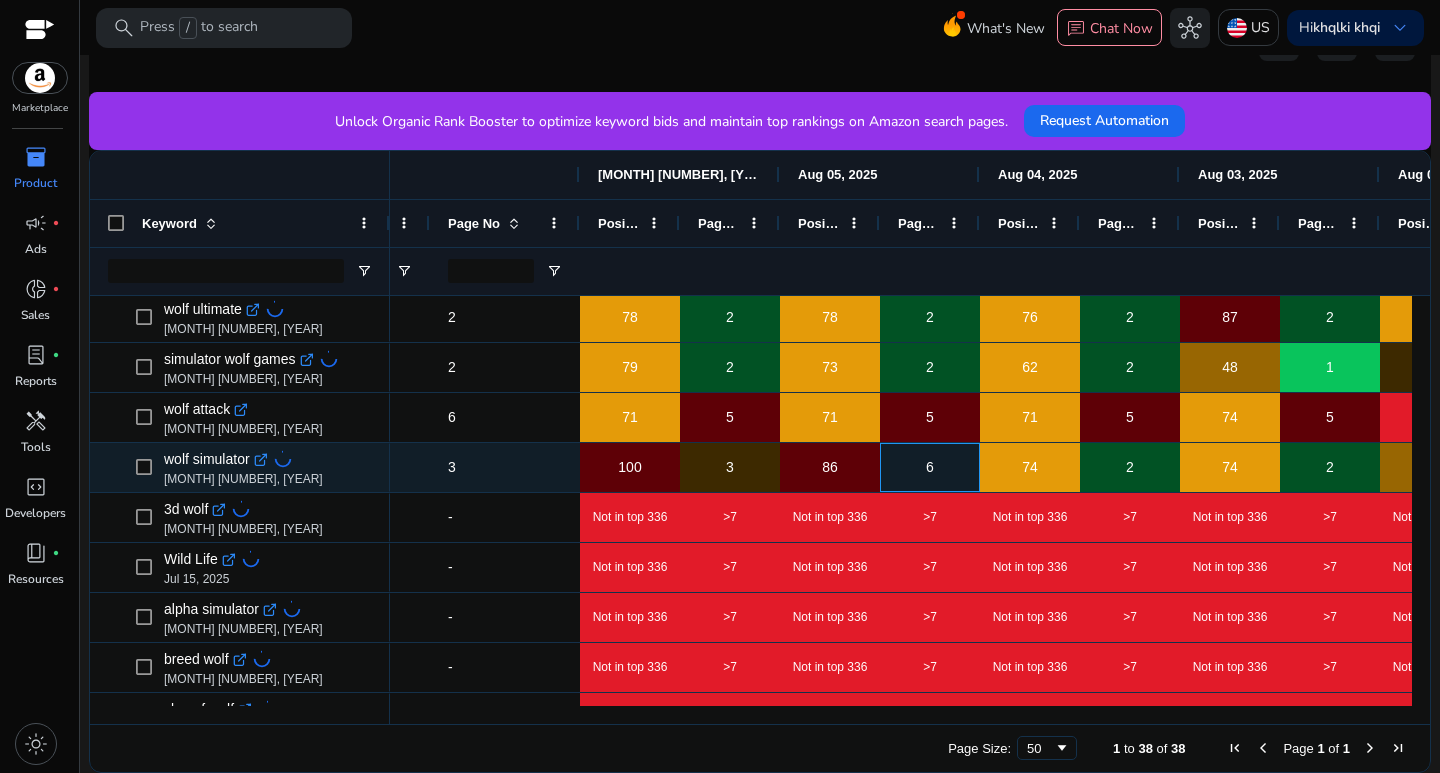 drag, startPoint x: 927, startPoint y: 473, endPoint x: 958, endPoint y: 475, distance: 31.06445 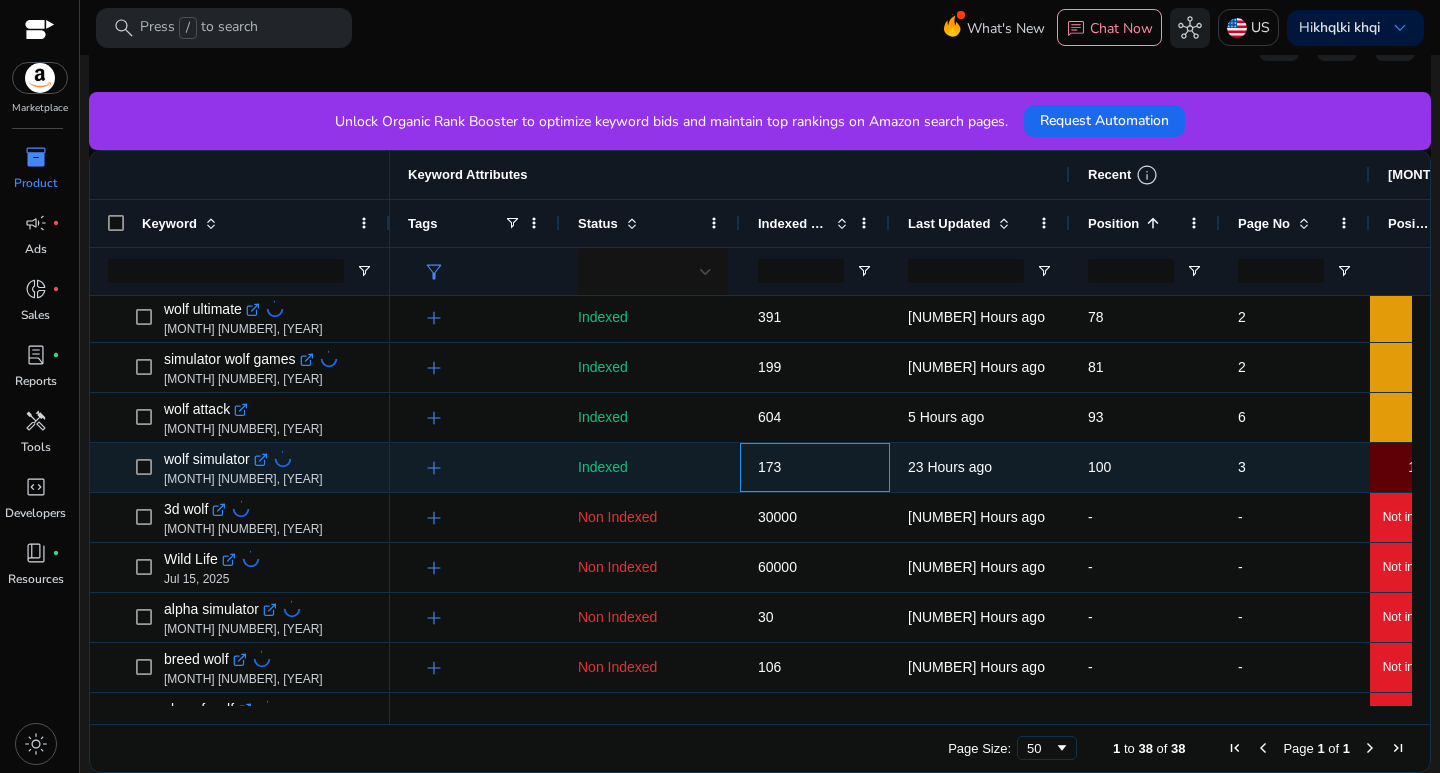 click on "173" at bounding box center [769, 467] 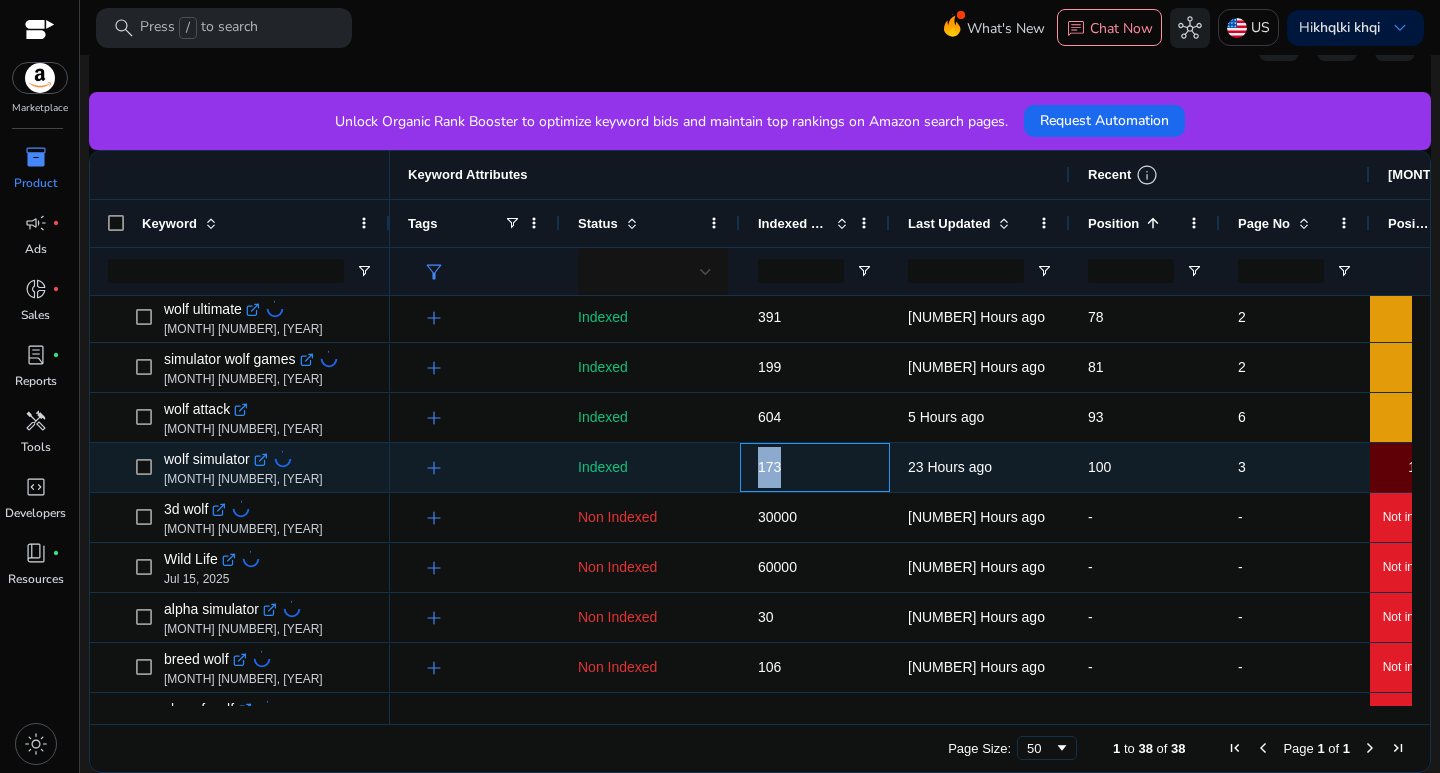 click on "173" at bounding box center (769, 467) 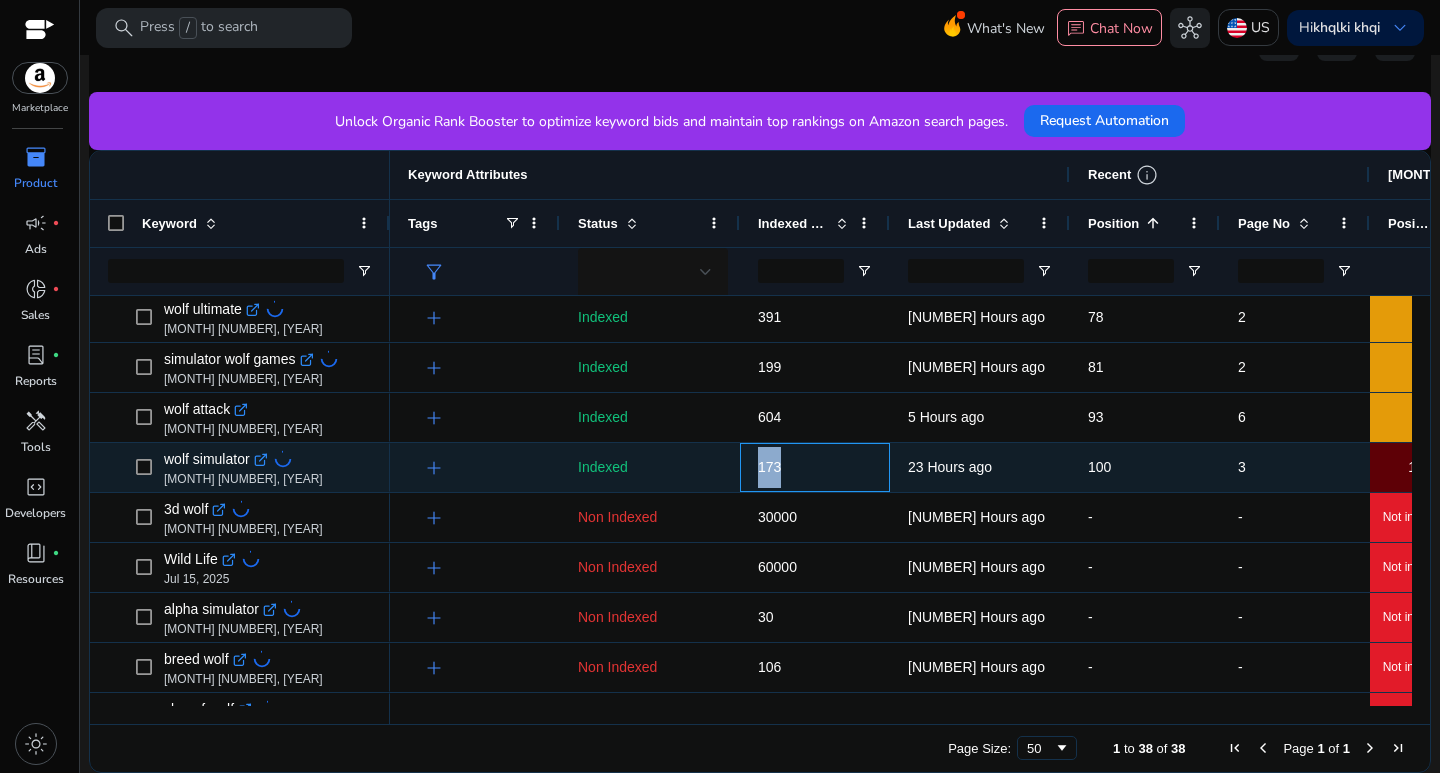 click on "173" at bounding box center (769, 467) 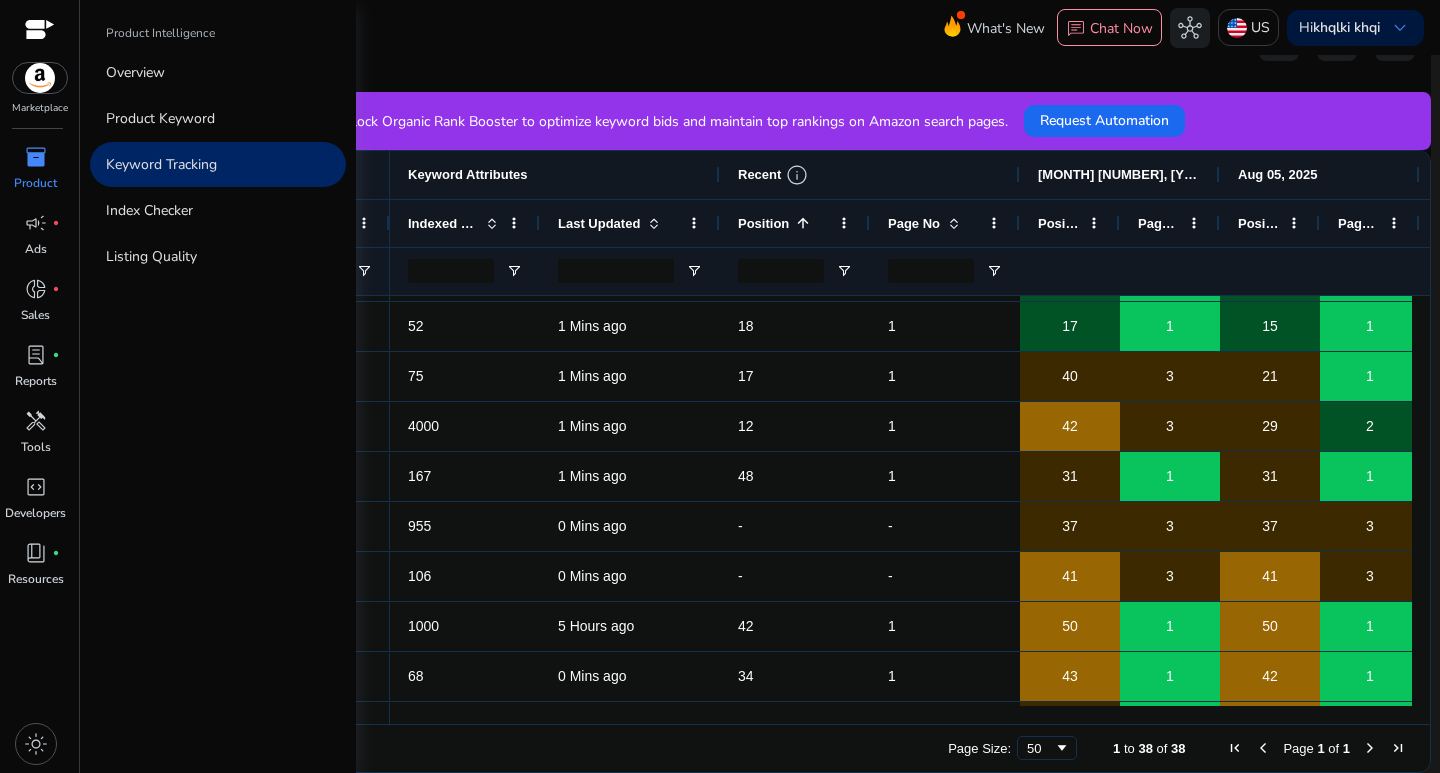 click on "inventory_2" at bounding box center (36, 157) 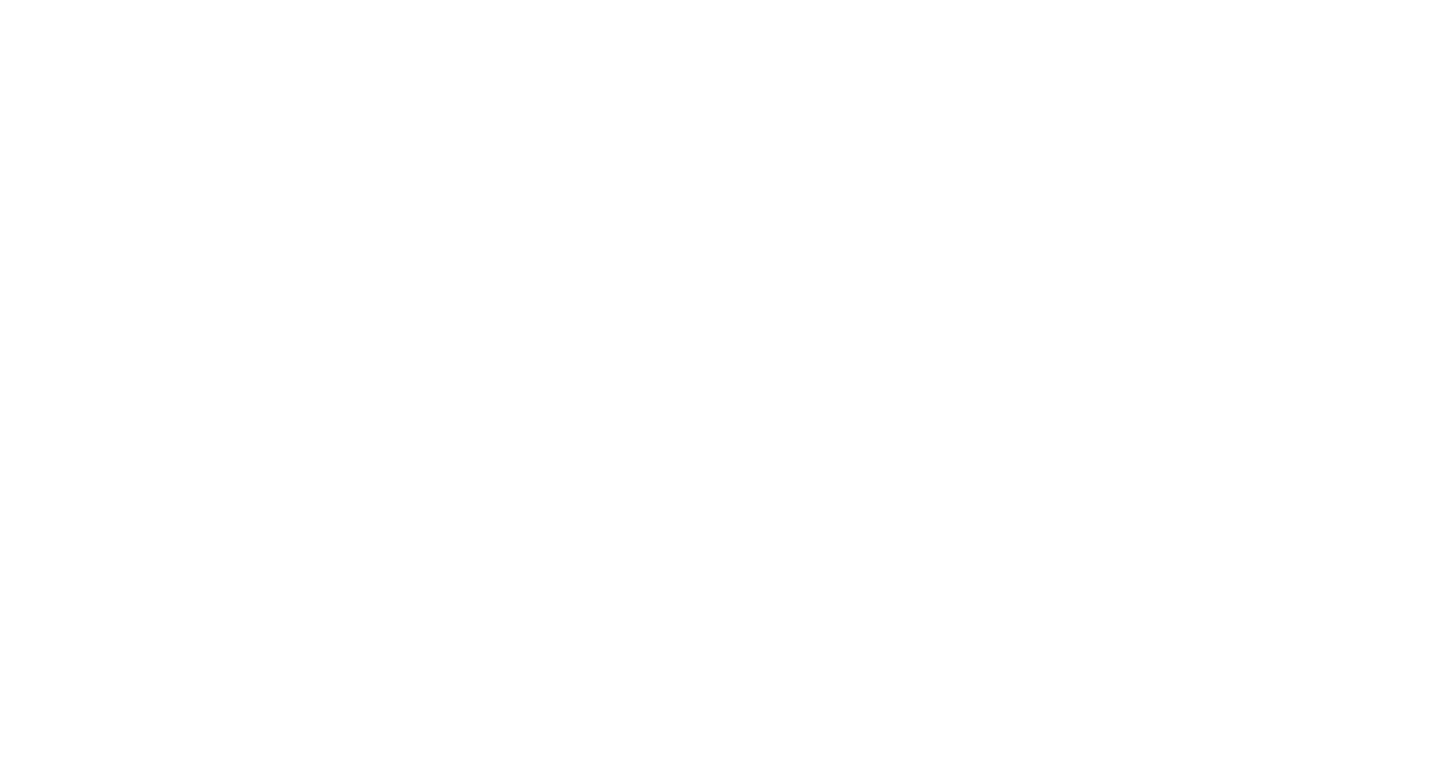 scroll, scrollTop: 0, scrollLeft: 0, axis: both 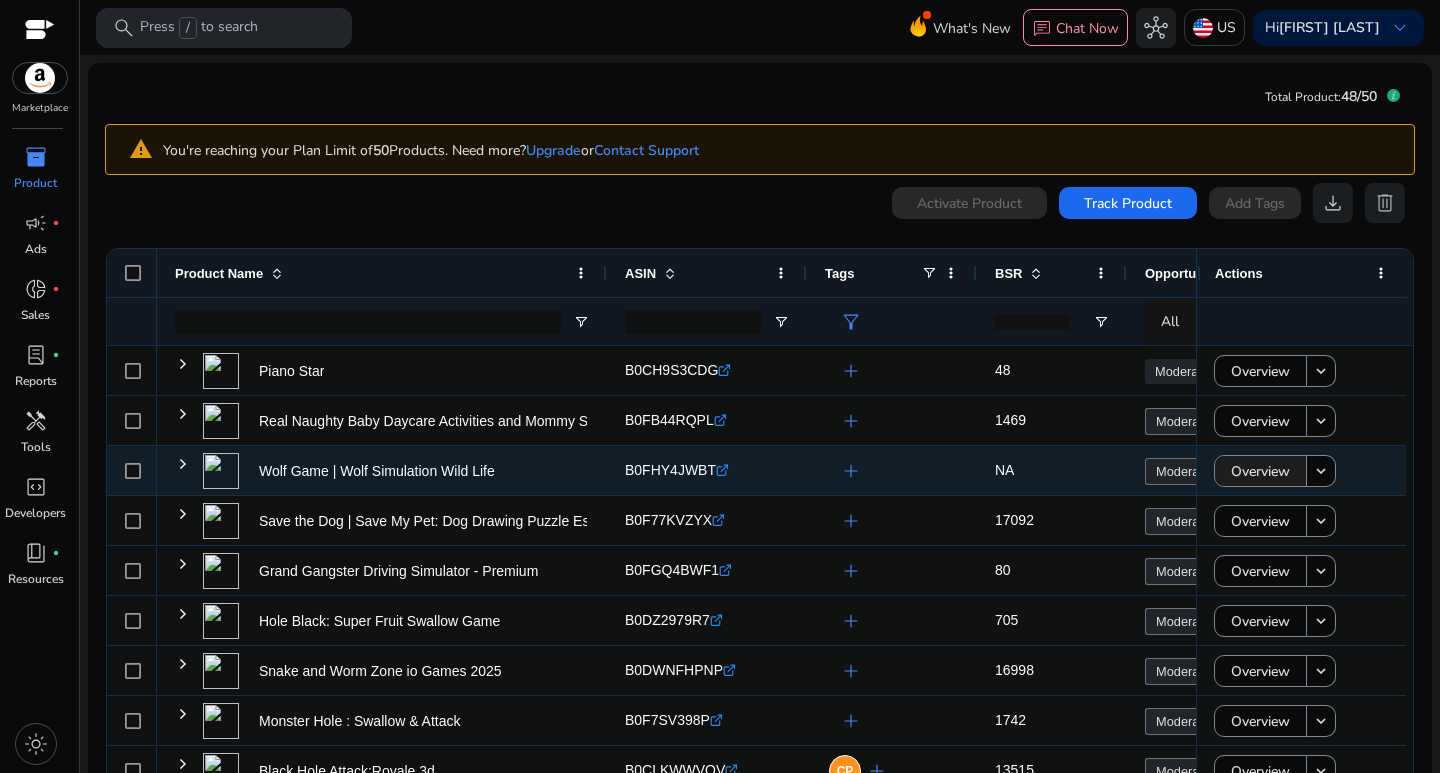 click on "Overview" 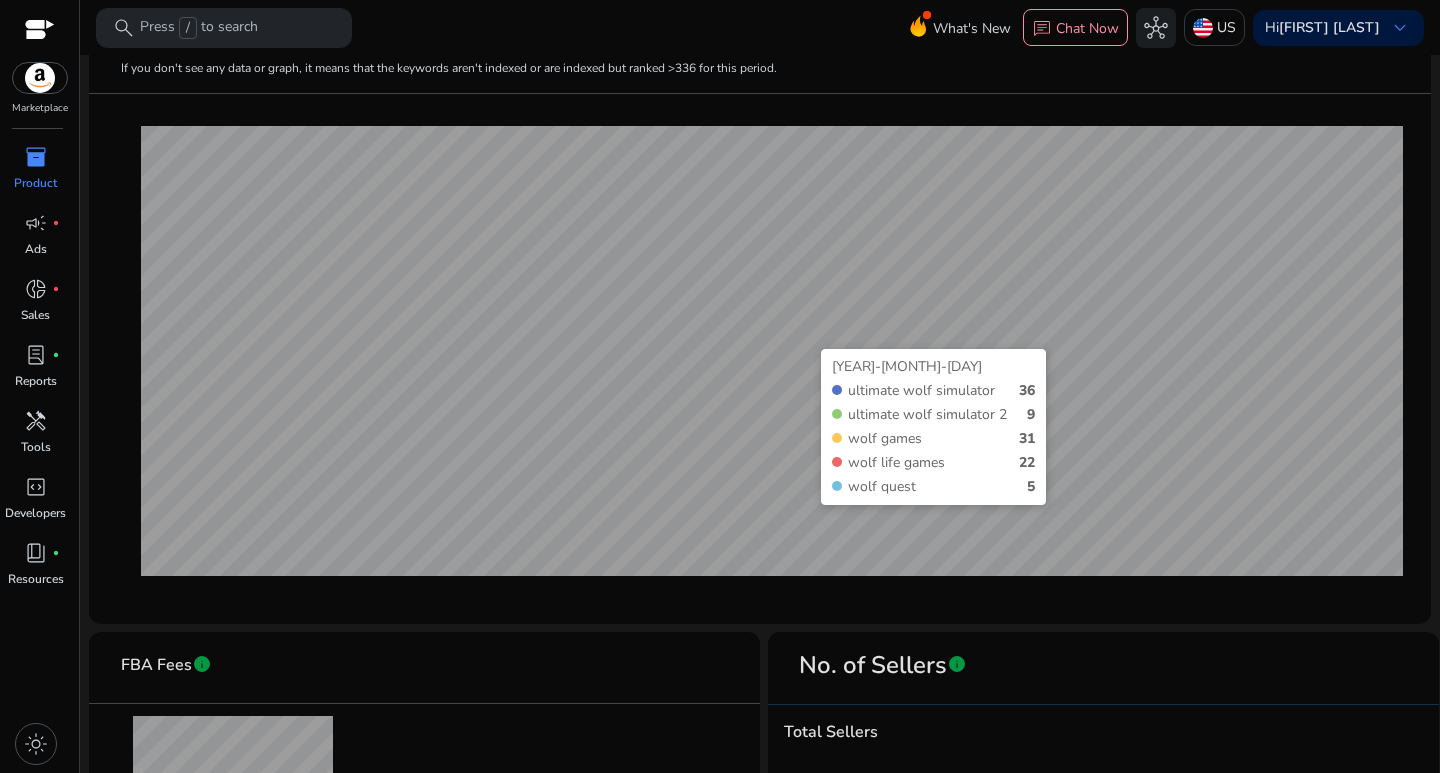 scroll, scrollTop: 0, scrollLeft: 0, axis: both 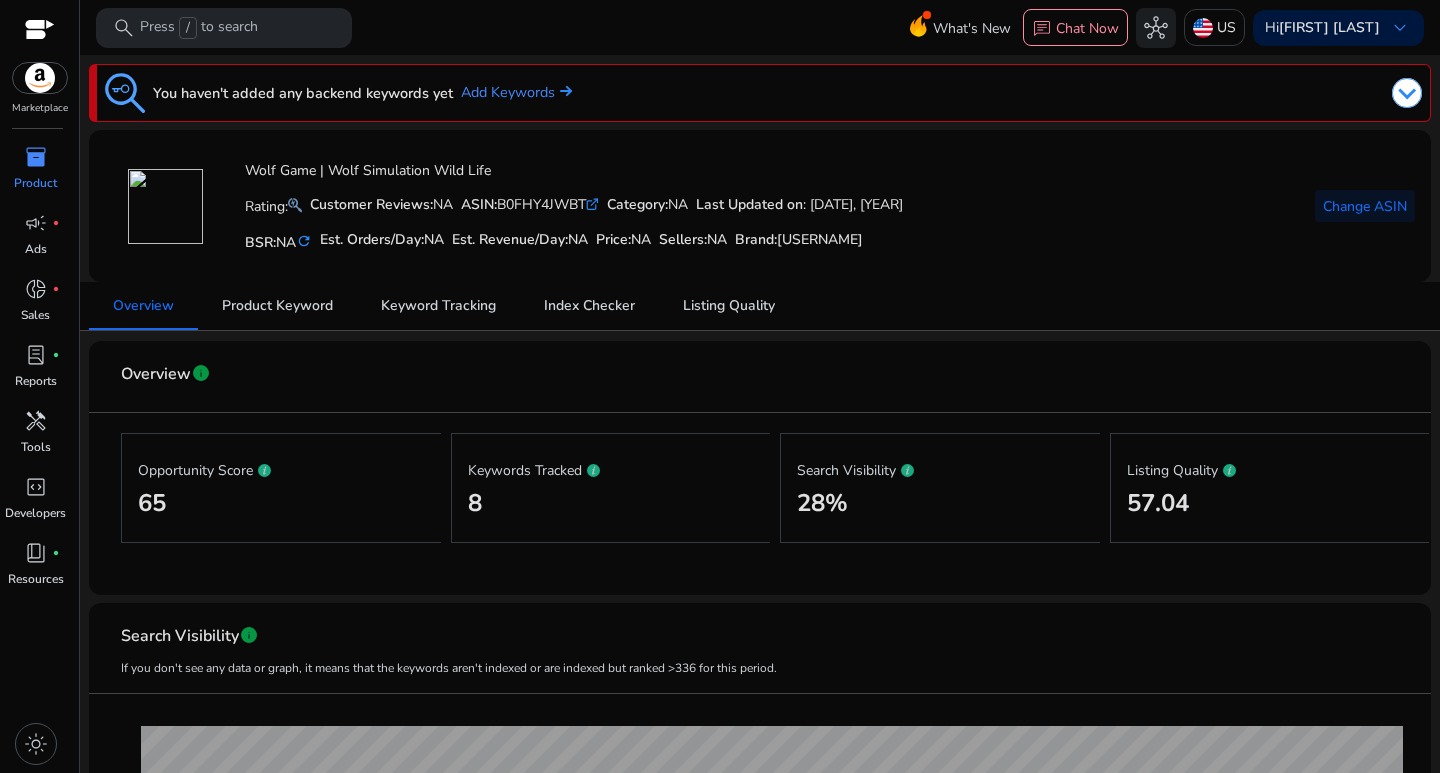 drag, startPoint x: 797, startPoint y: 507, endPoint x: 860, endPoint y: 524, distance: 65.25335 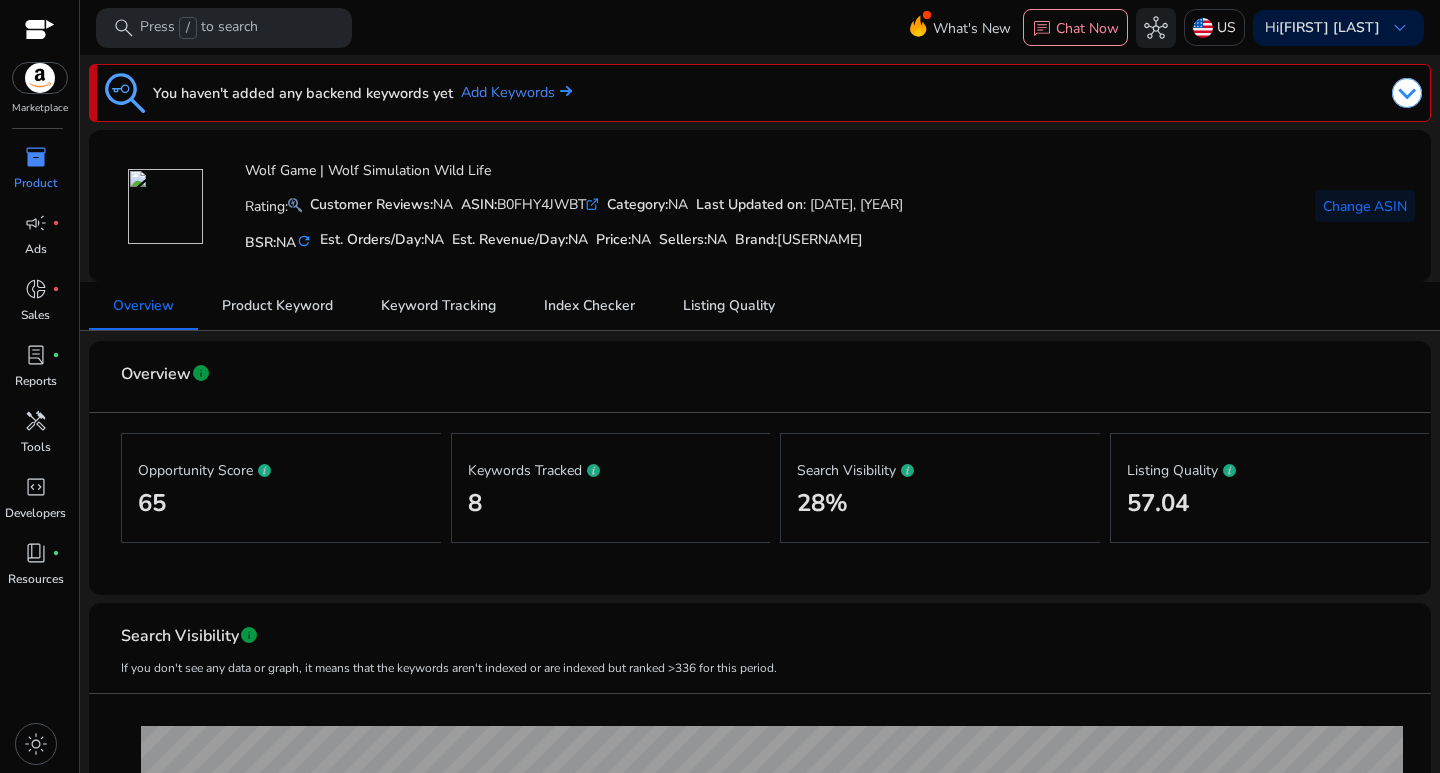 click on "Listing Quality
57.04" 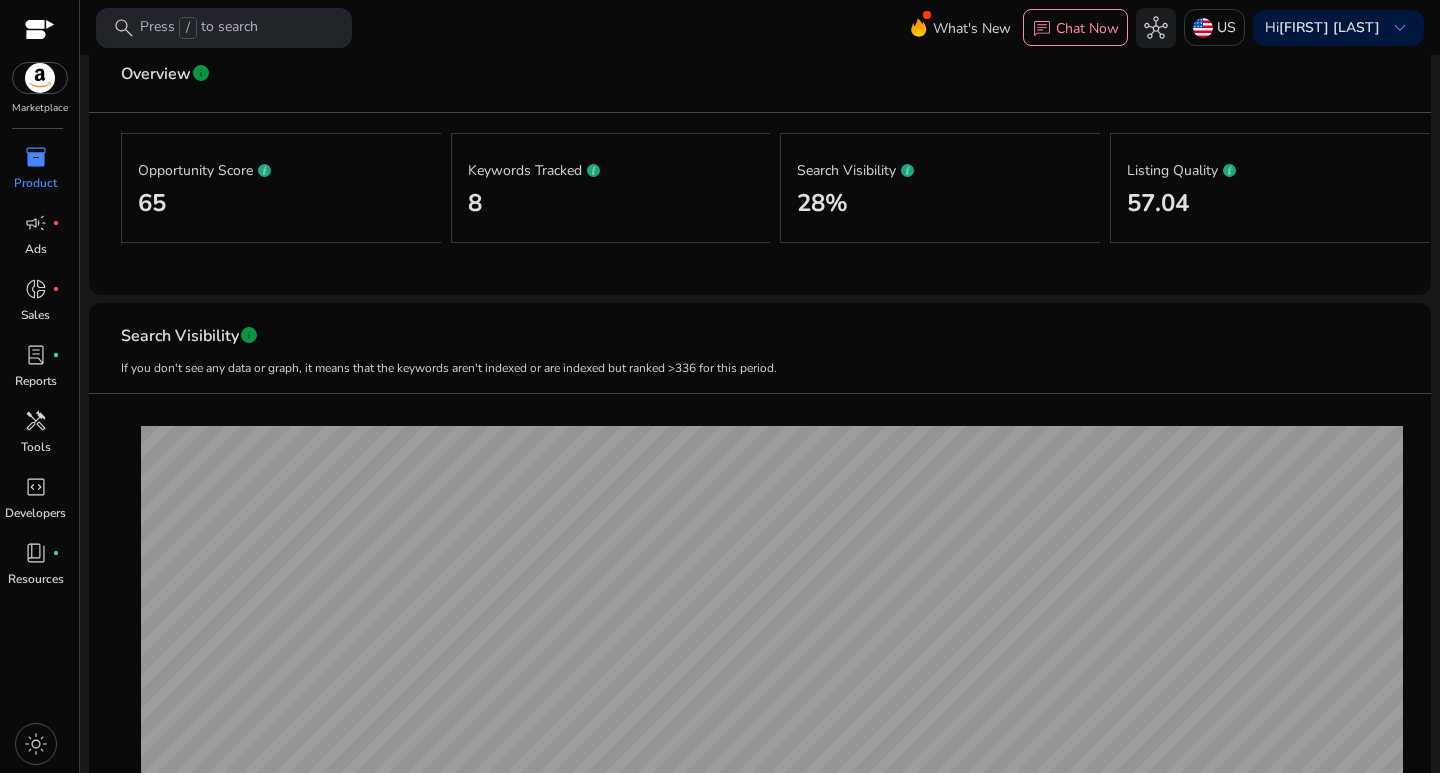scroll, scrollTop: 600, scrollLeft: 0, axis: vertical 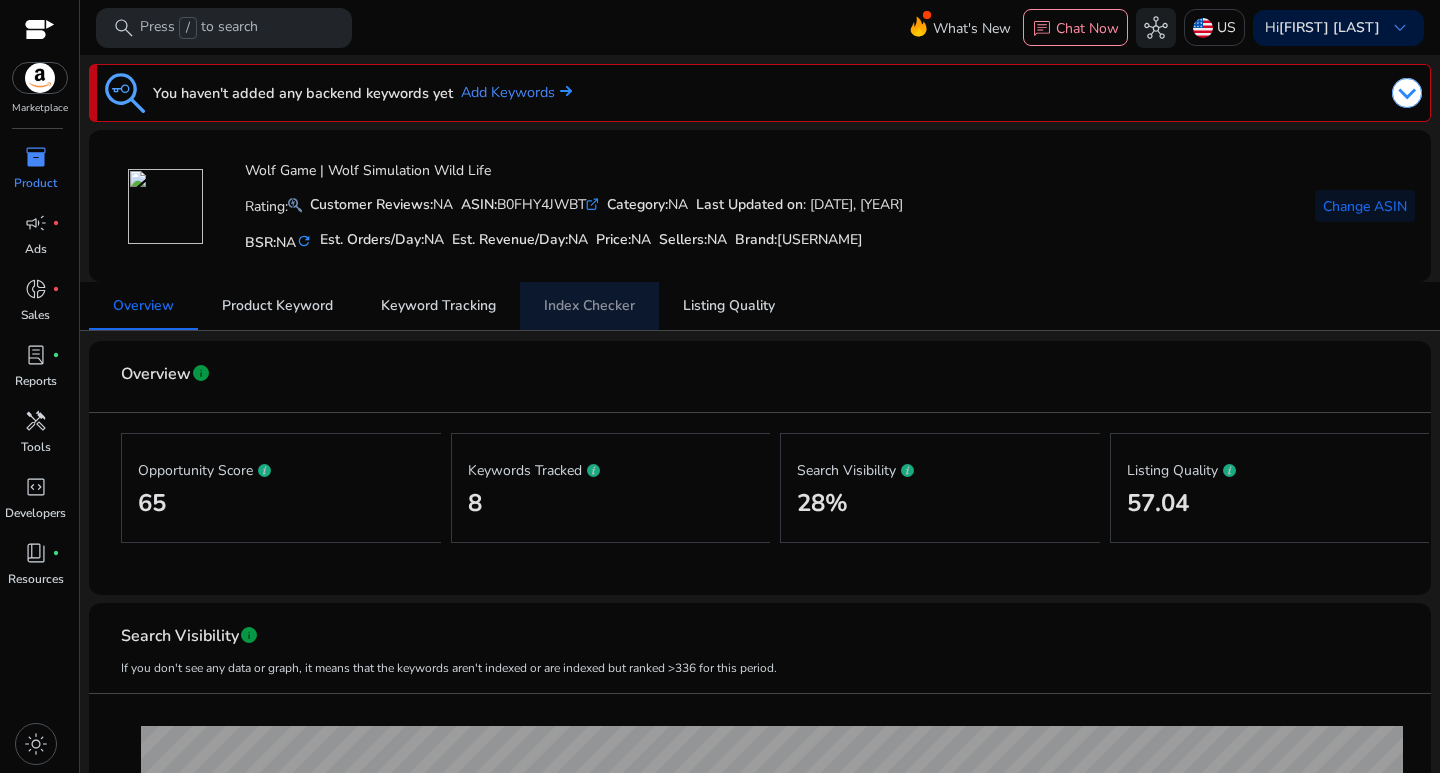 click on "Index Checker" at bounding box center [589, 306] 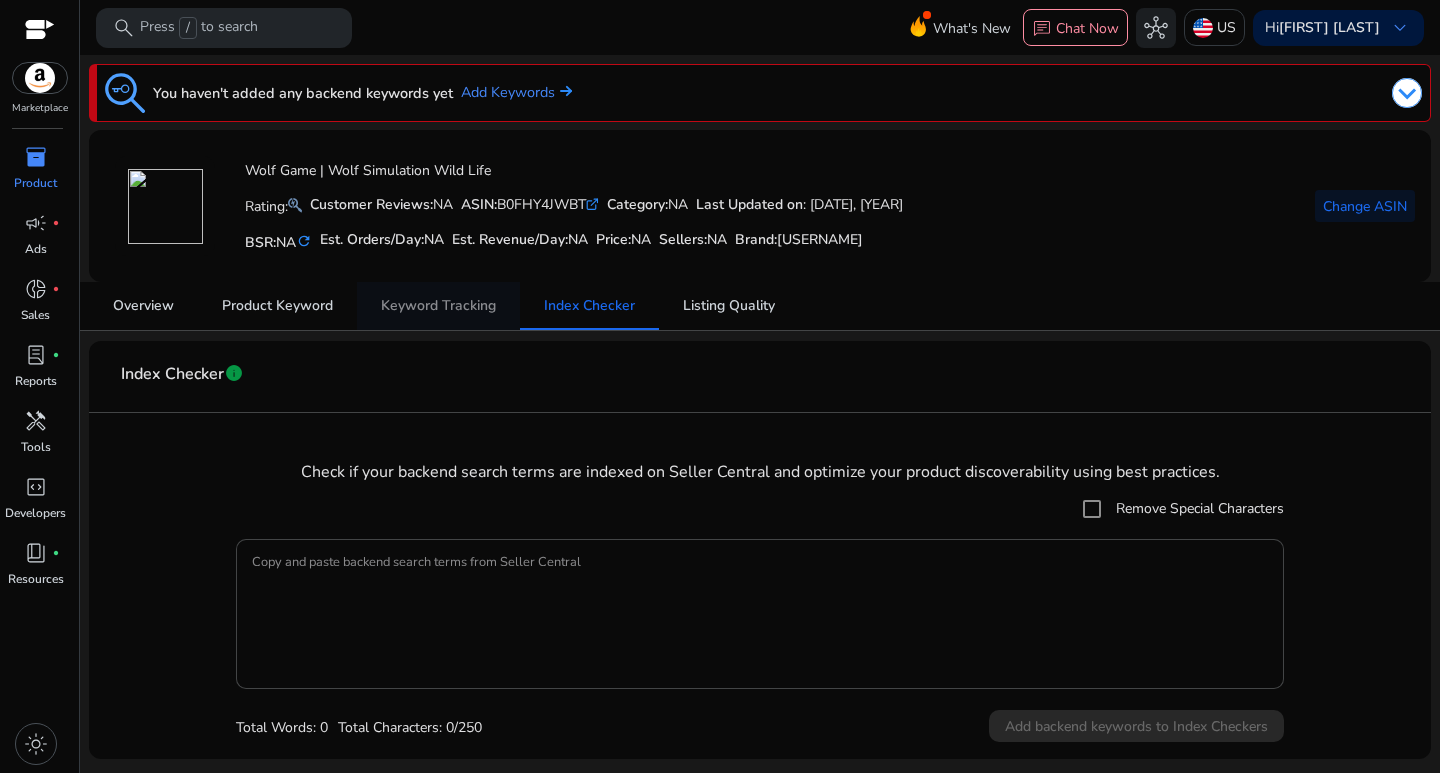 click on "Keyword Tracking" at bounding box center (438, 306) 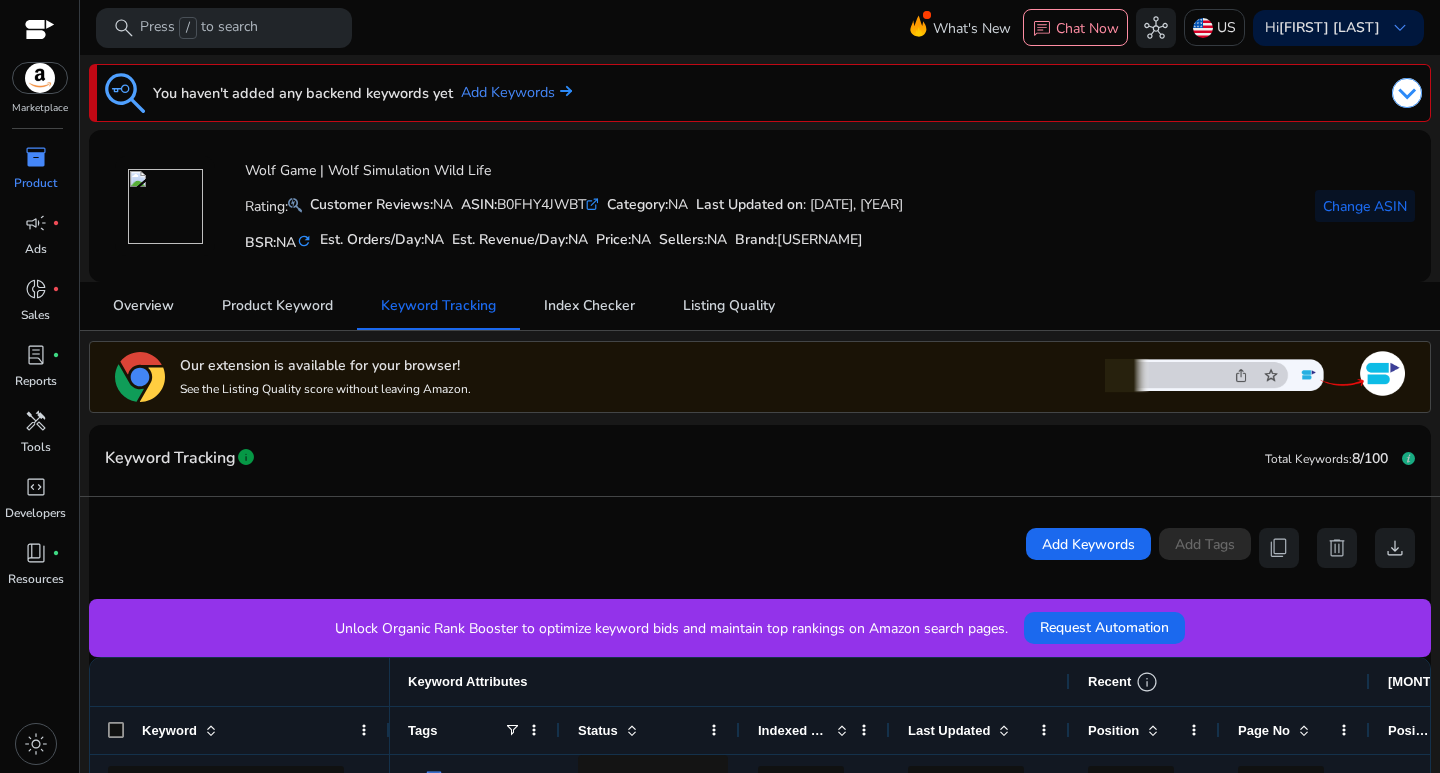 scroll, scrollTop: 507, scrollLeft: 0, axis: vertical 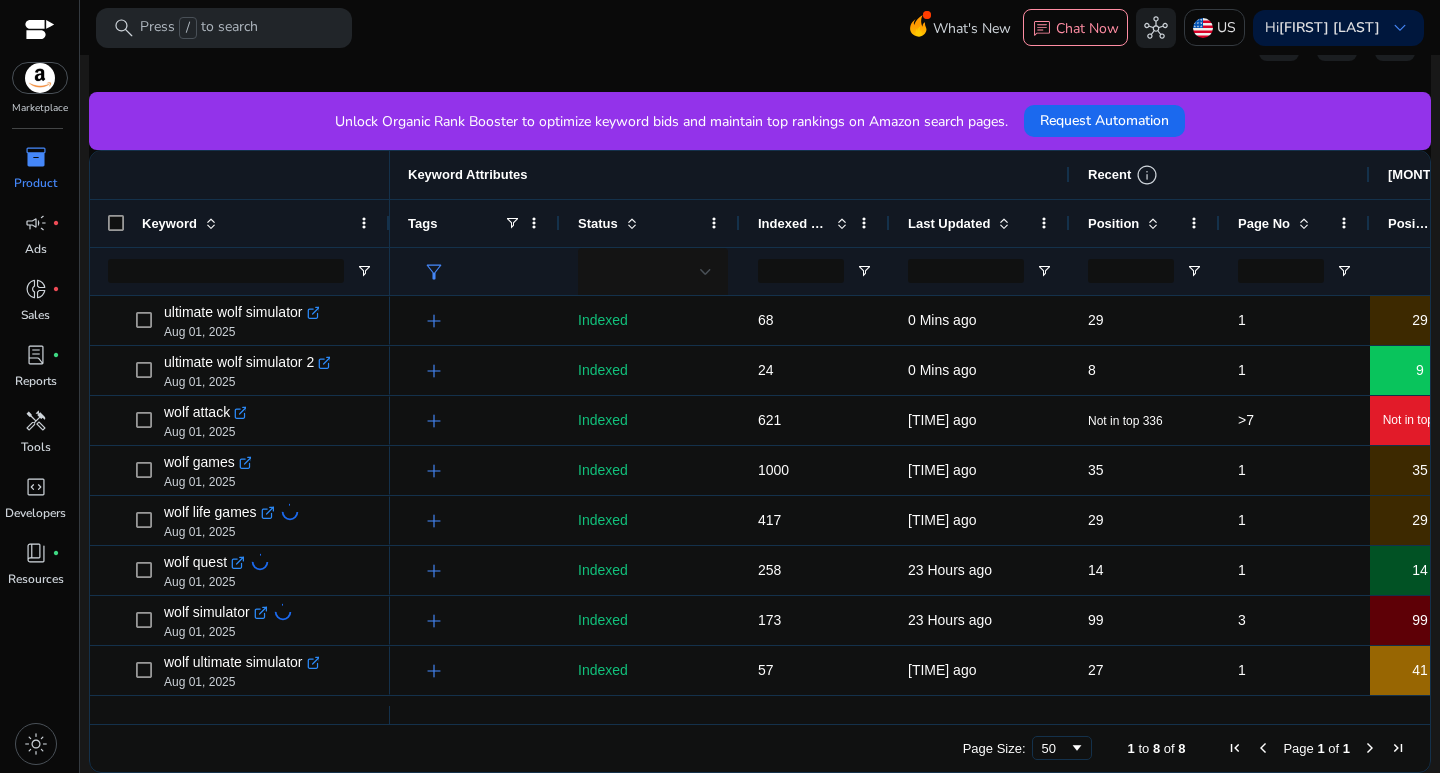 click at bounding box center (1301, 223) 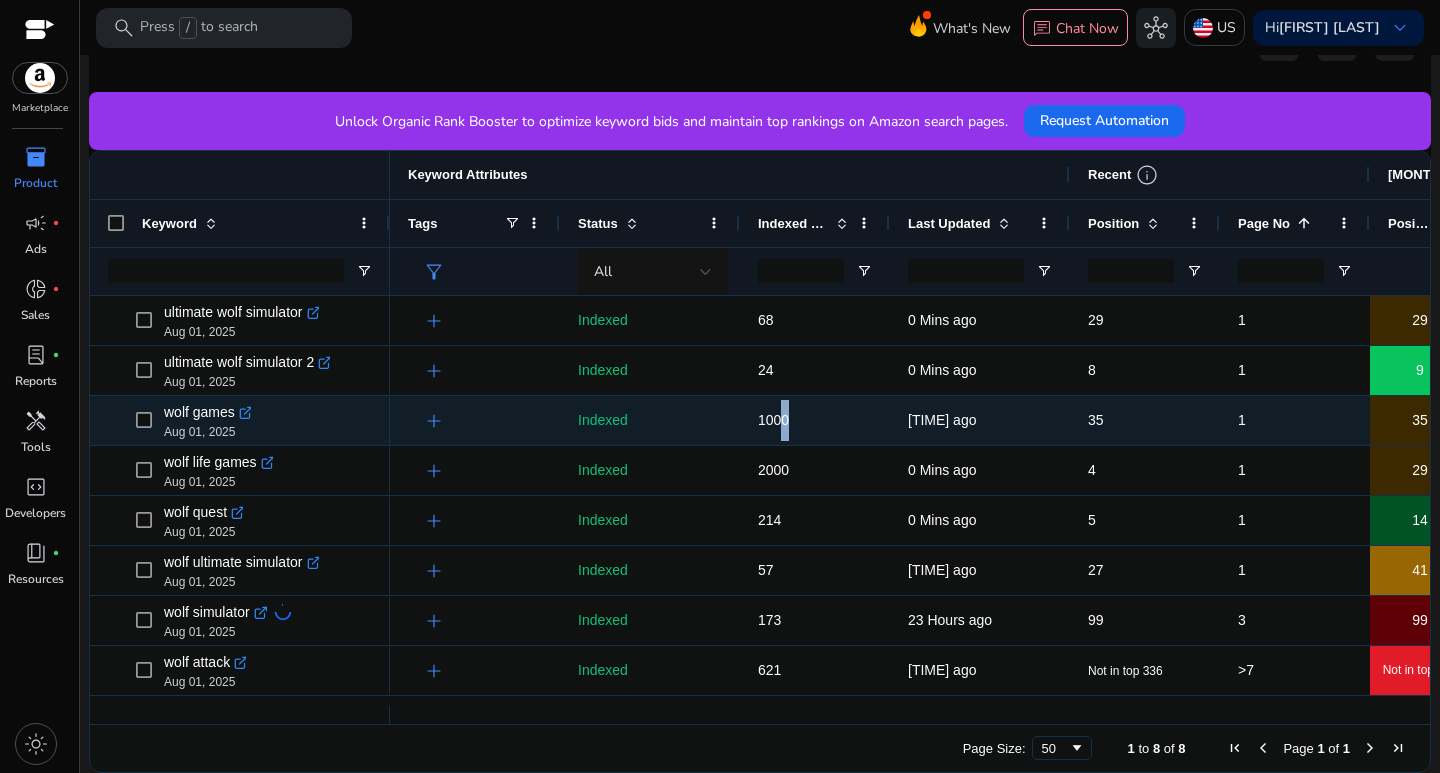 drag, startPoint x: 784, startPoint y: 404, endPoint x: 791, endPoint y: 419, distance: 16.552946 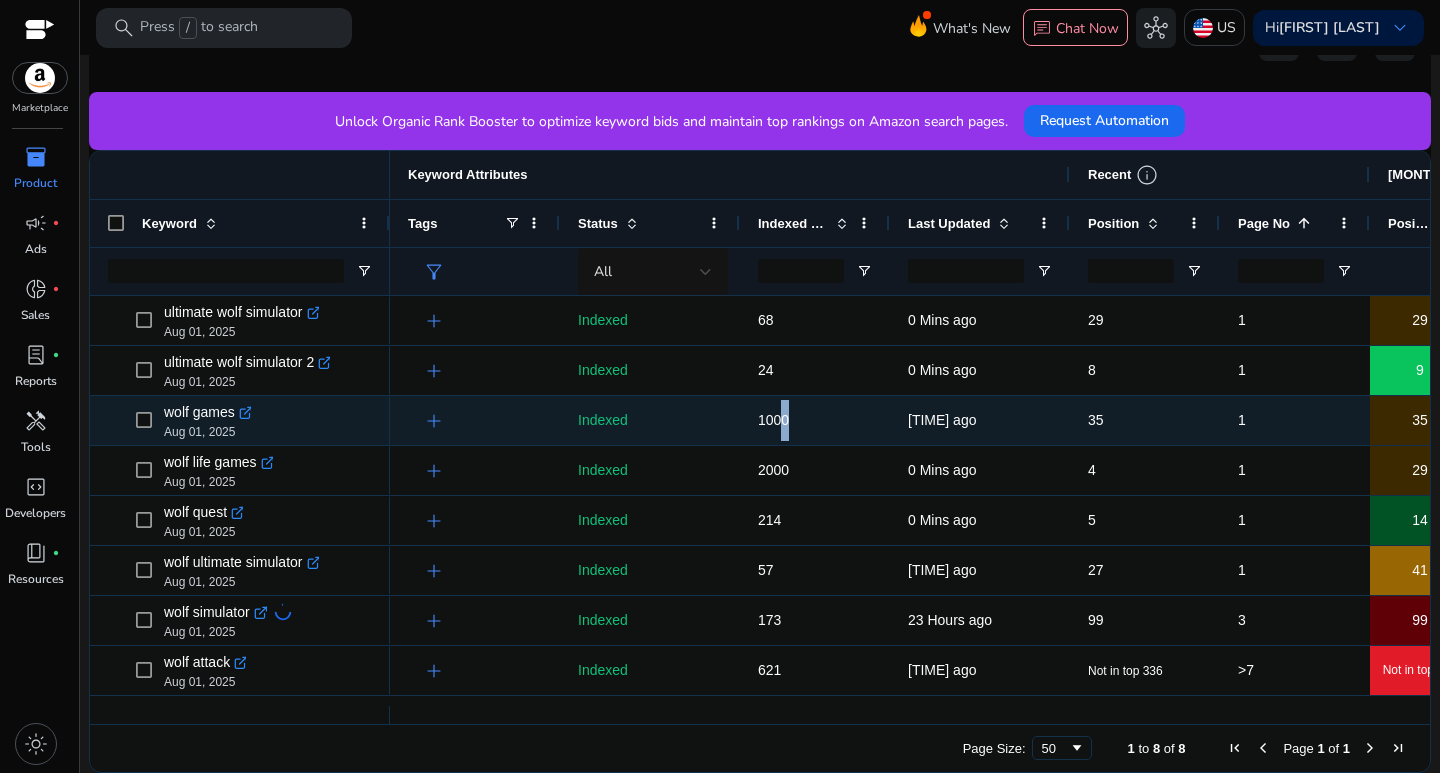 click on "1000" at bounding box center [815, 420] 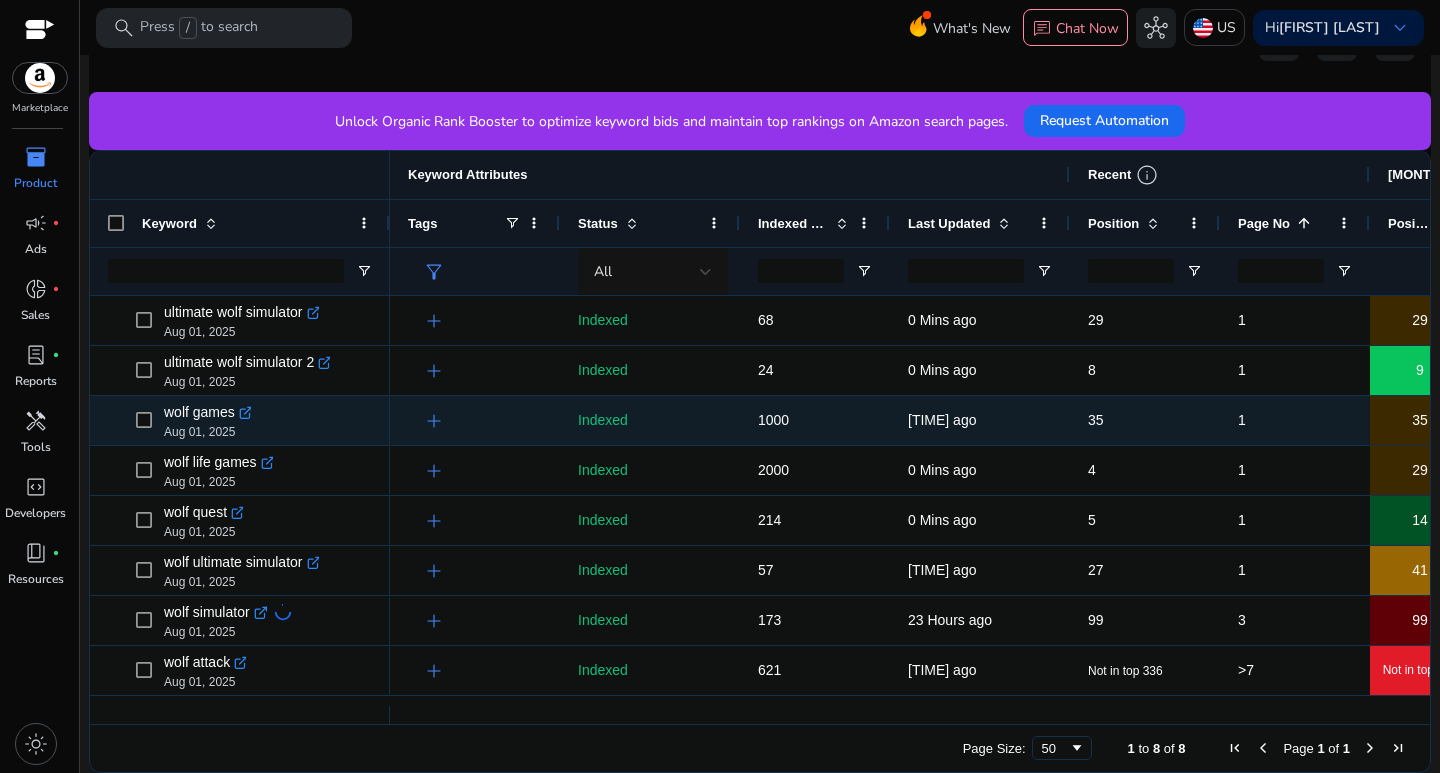 click on "Indexed" at bounding box center [650, 420] 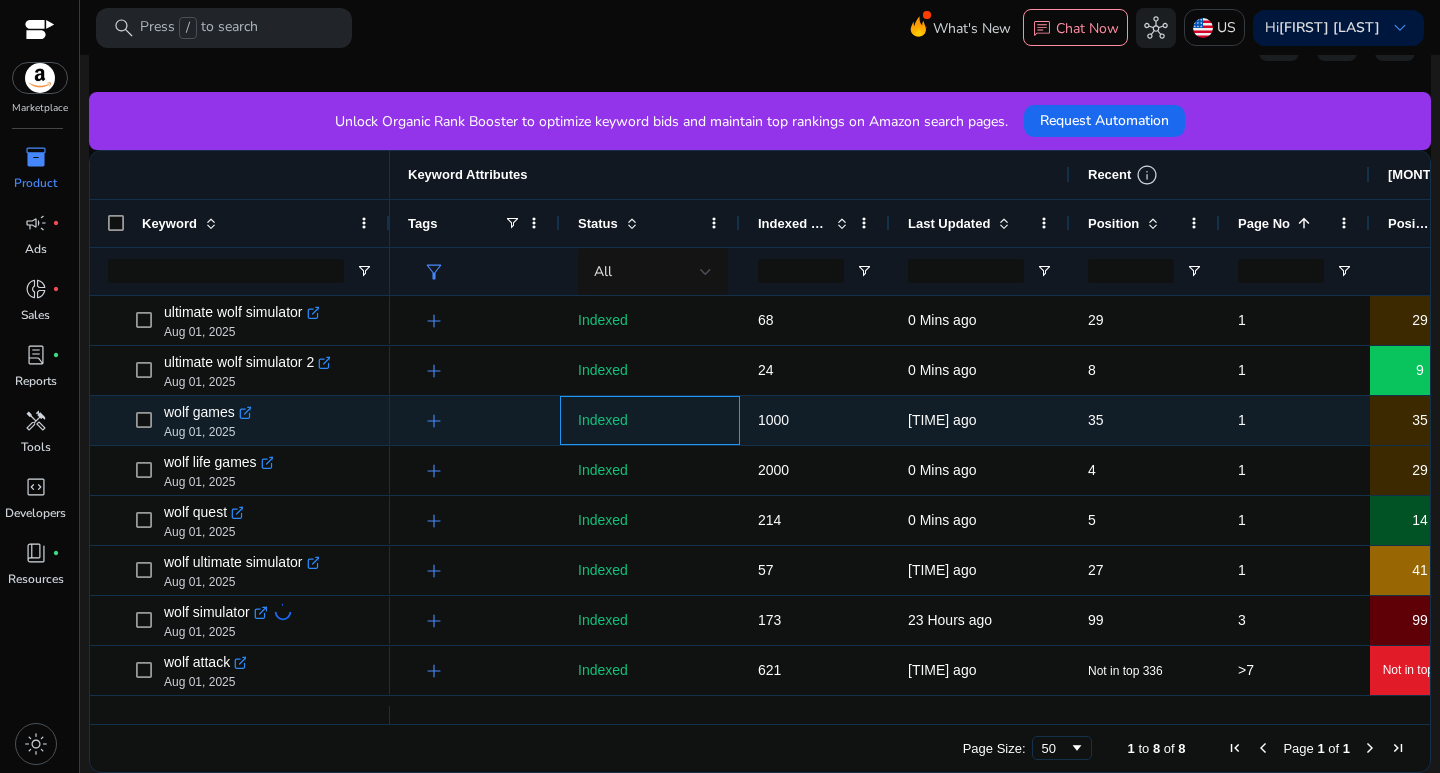click on "Indexed" at bounding box center [650, 420] 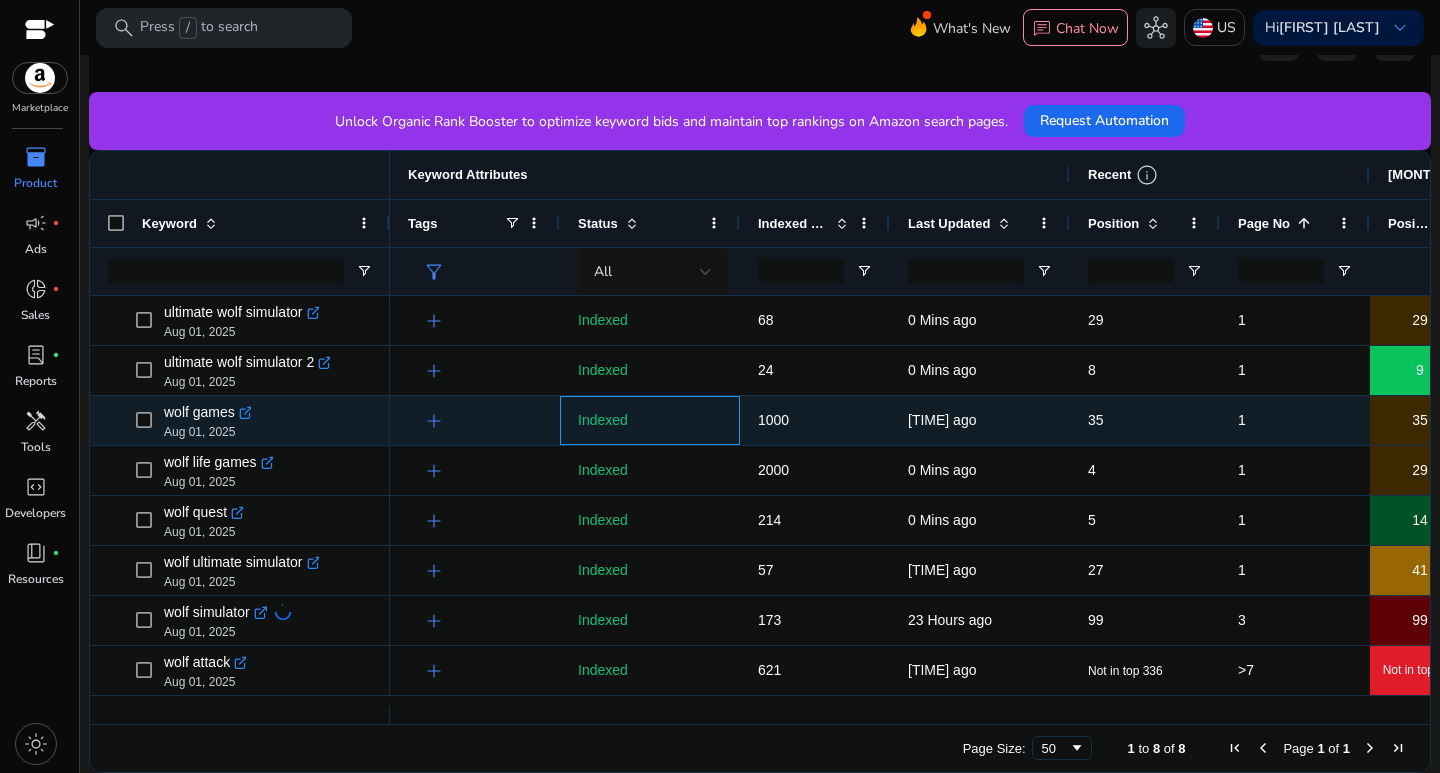 click on "Indexed" at bounding box center (650, 420) 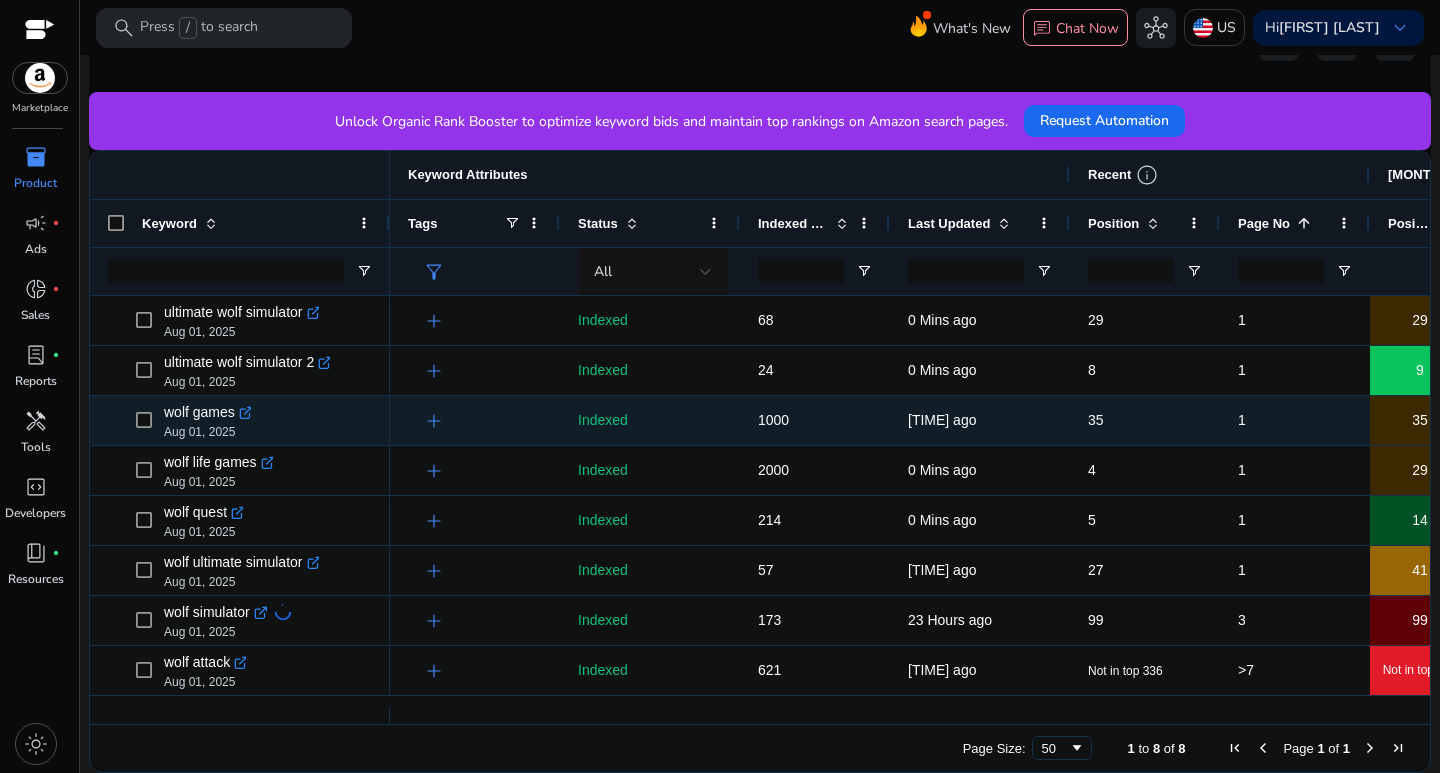 click on "1000" at bounding box center (773, 420) 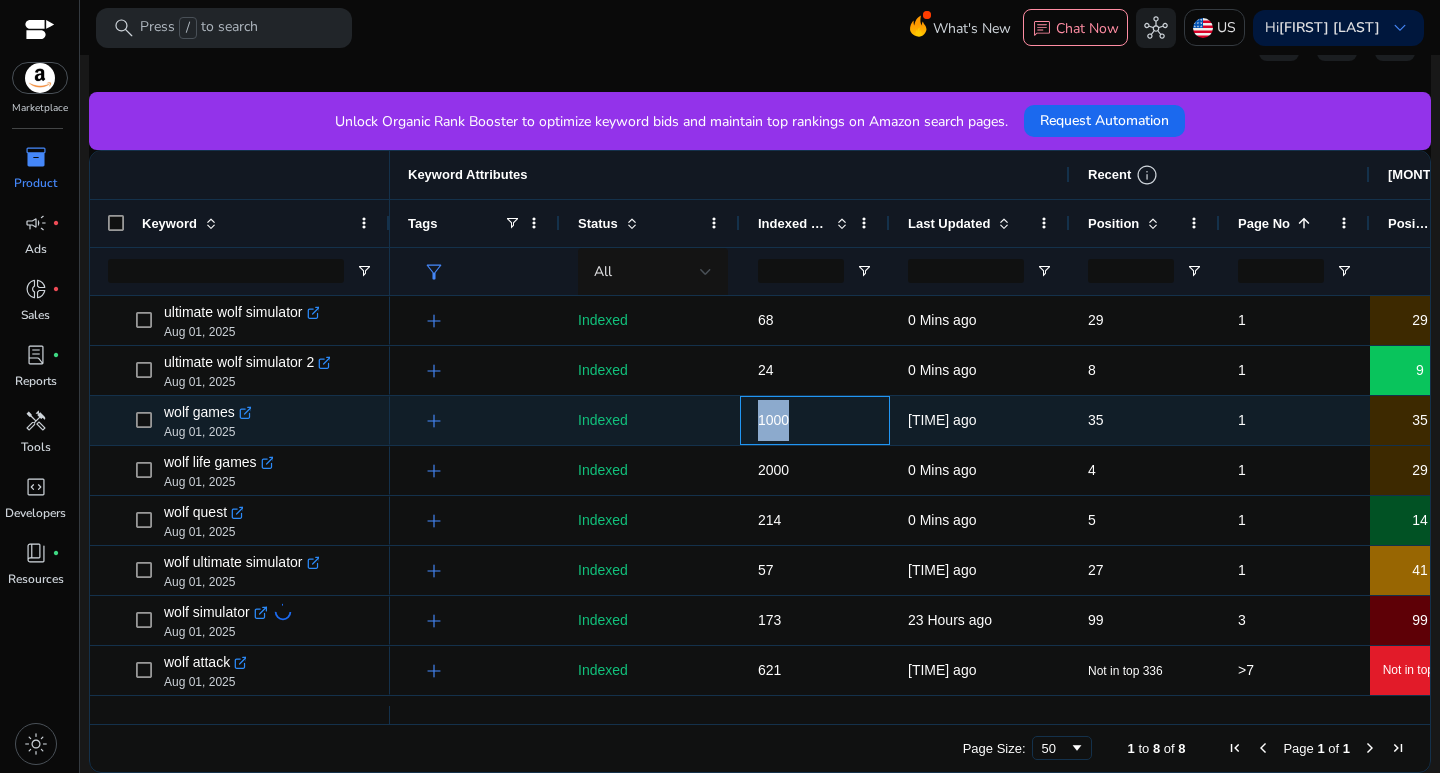 click on "1000" at bounding box center [773, 420] 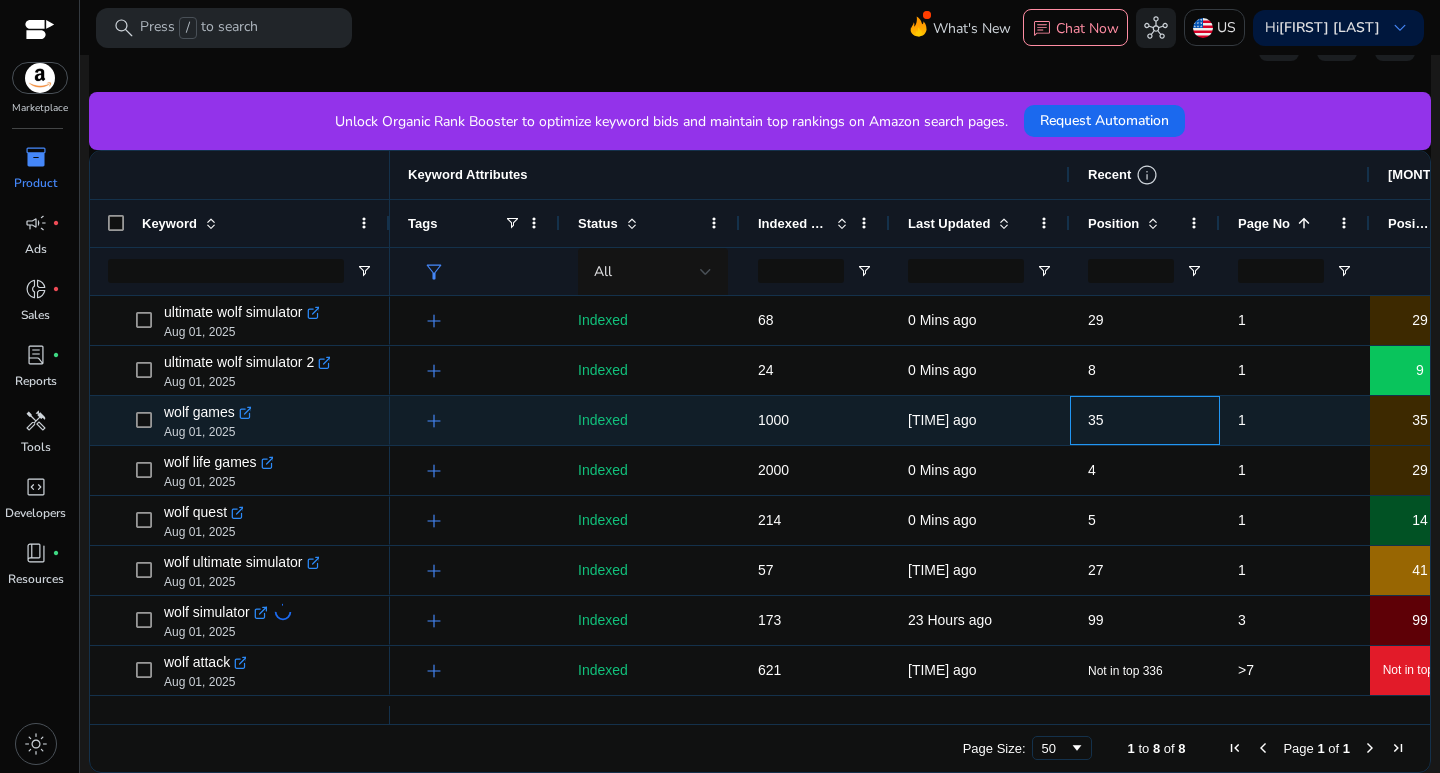 click on "35" at bounding box center (1145, 420) 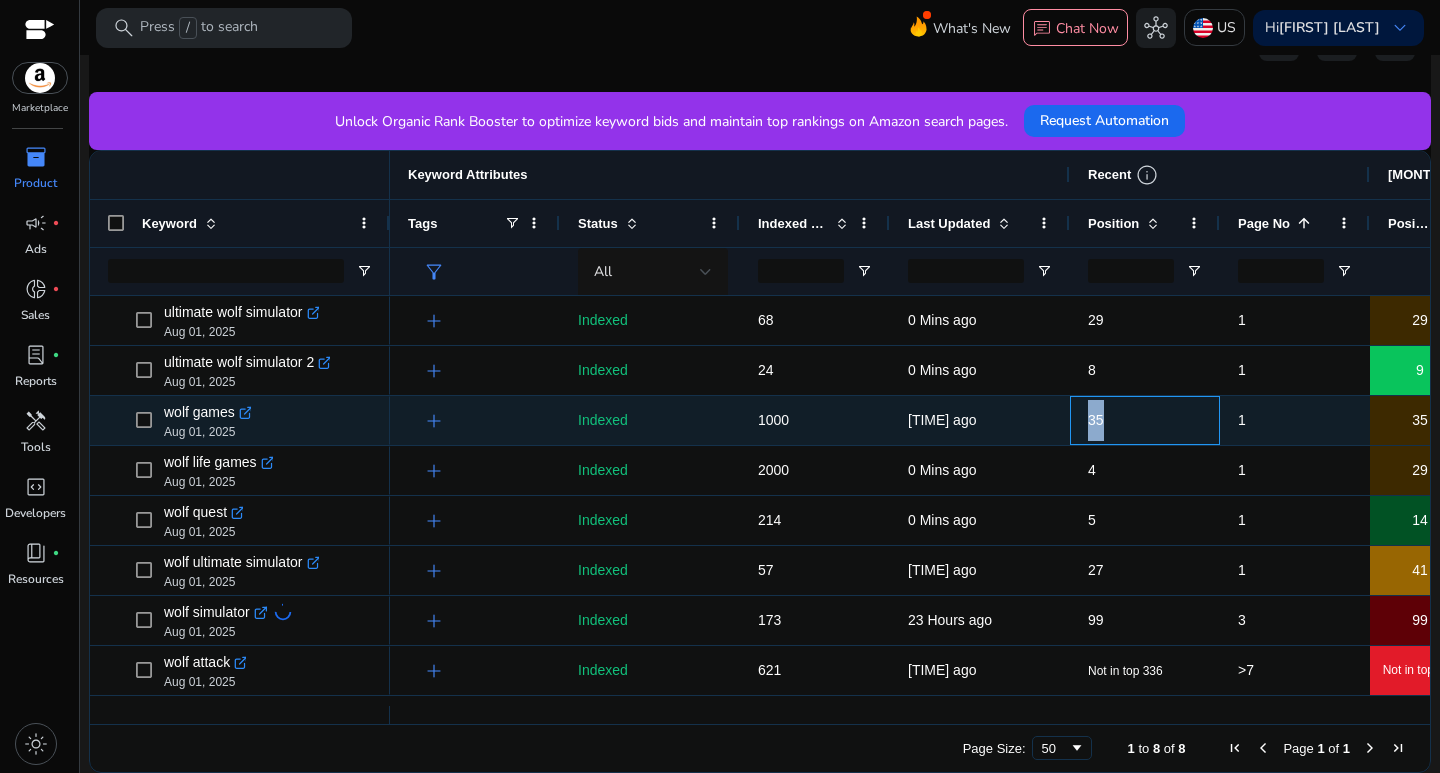 click on "35" at bounding box center [1145, 420] 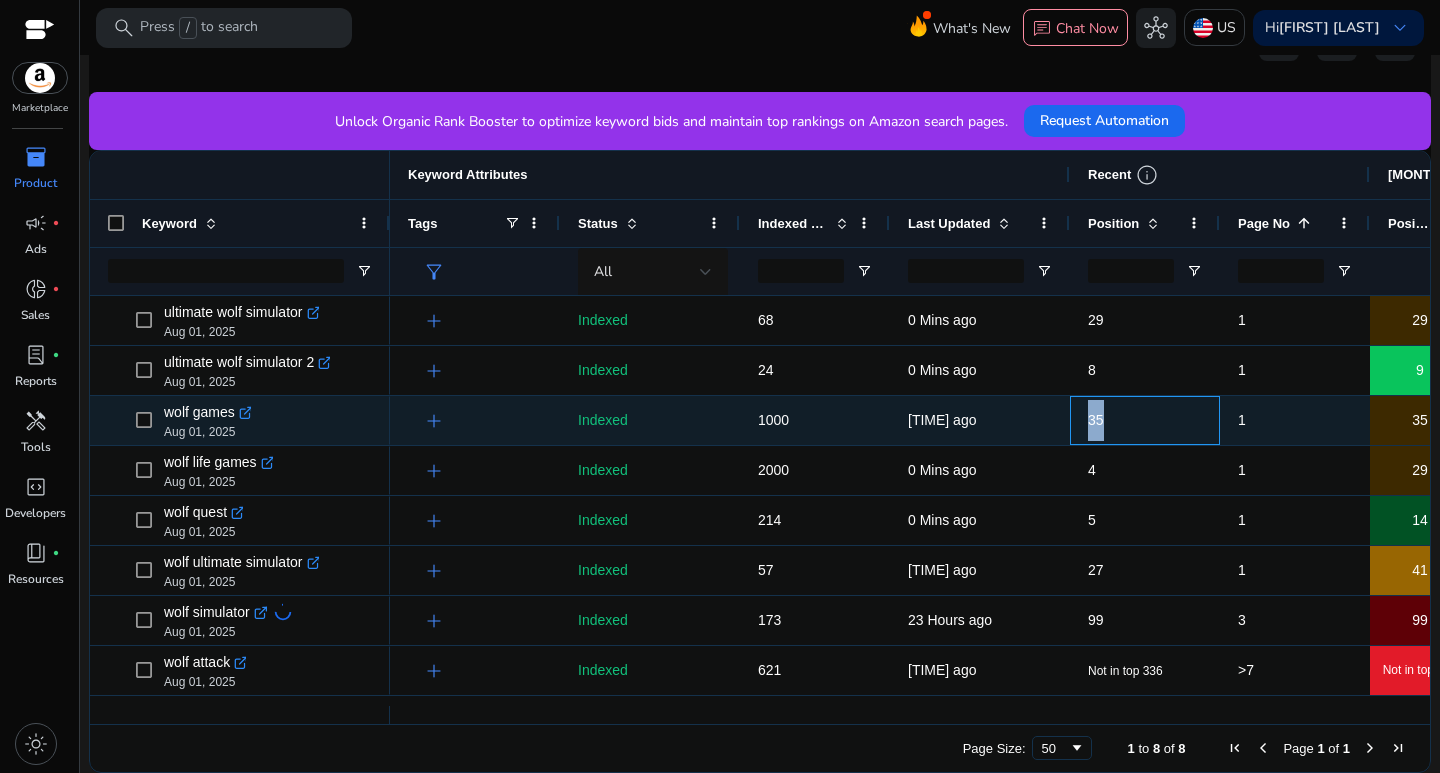 click on "35" at bounding box center (1145, 420) 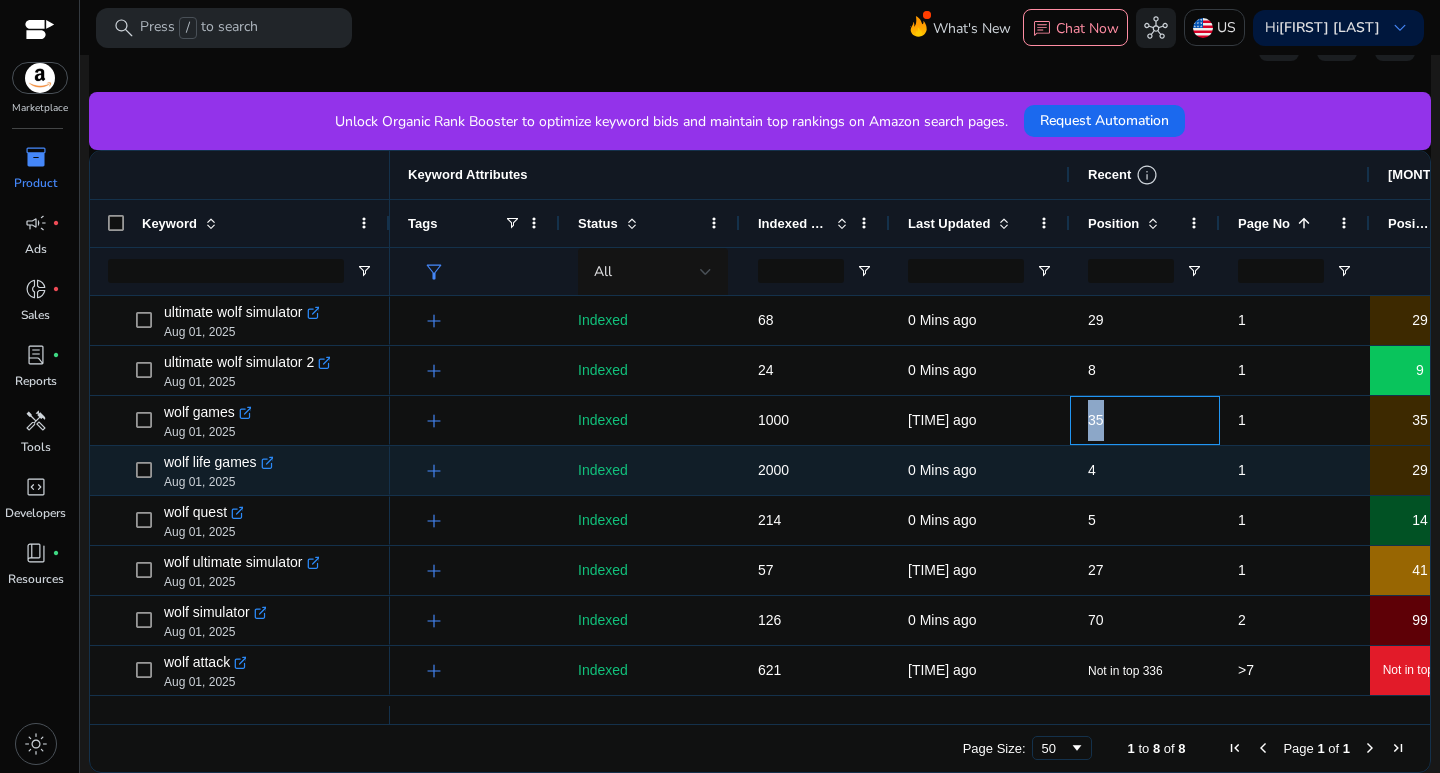 scroll, scrollTop: 0, scrollLeft: 288, axis: horizontal 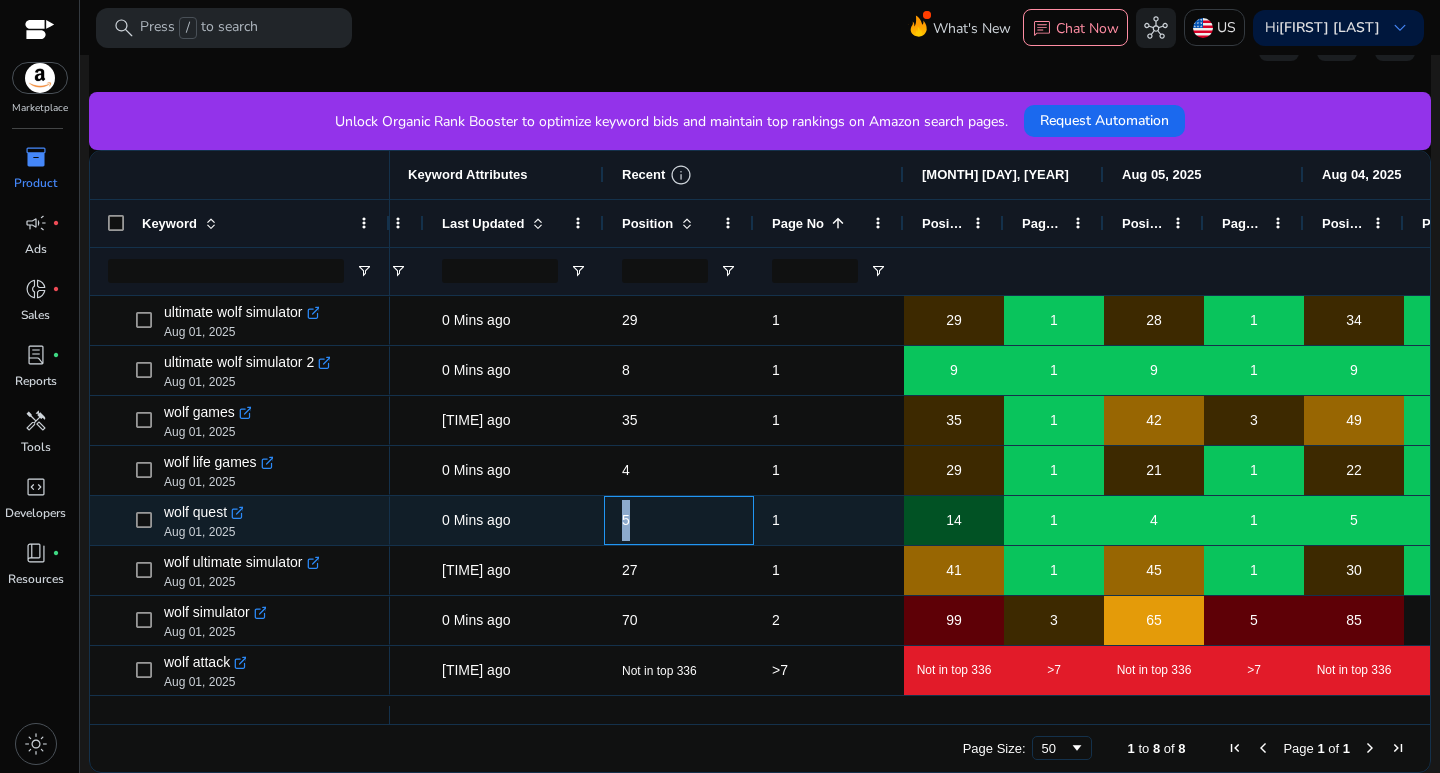 drag, startPoint x: 613, startPoint y: 519, endPoint x: 658, endPoint y: 524, distance: 45.276924 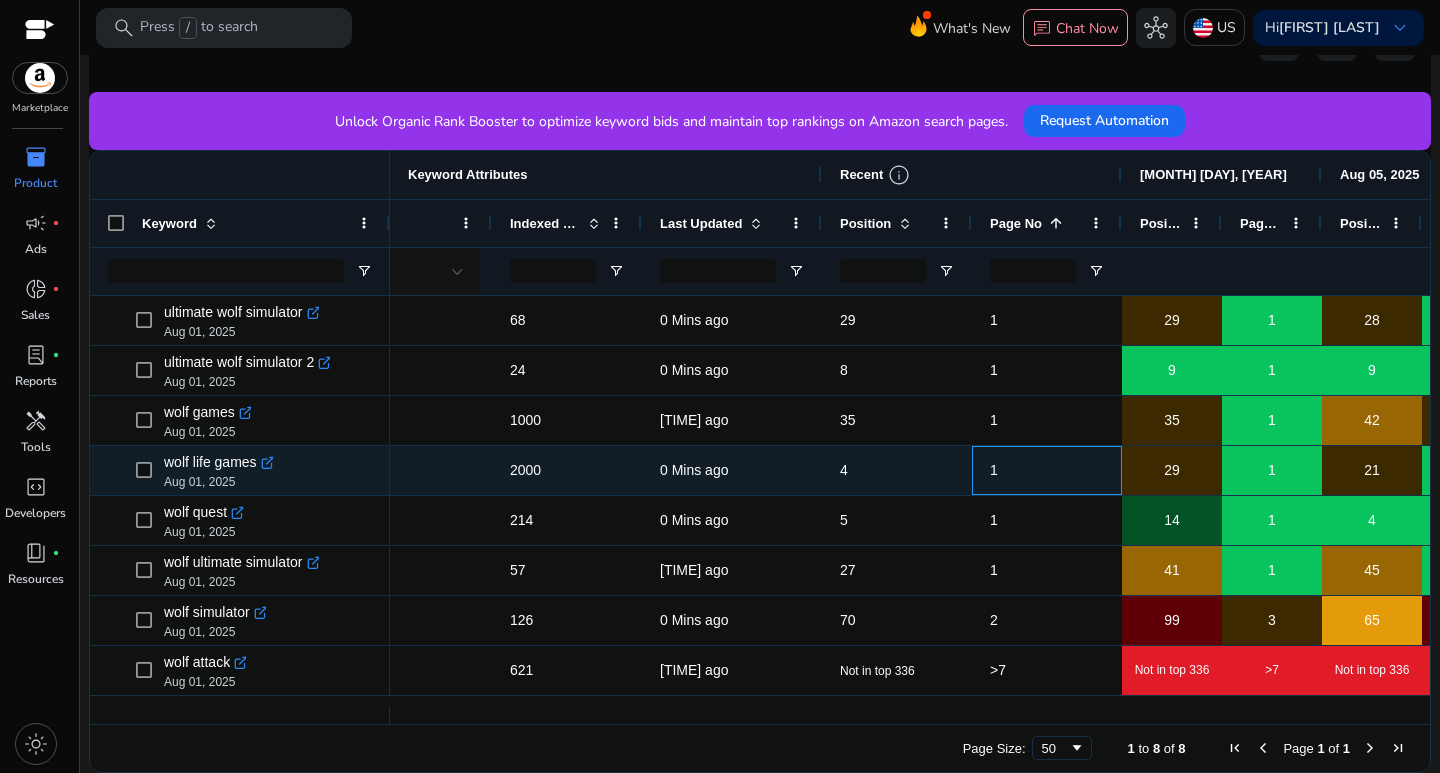click on "1" at bounding box center [1047, 470] 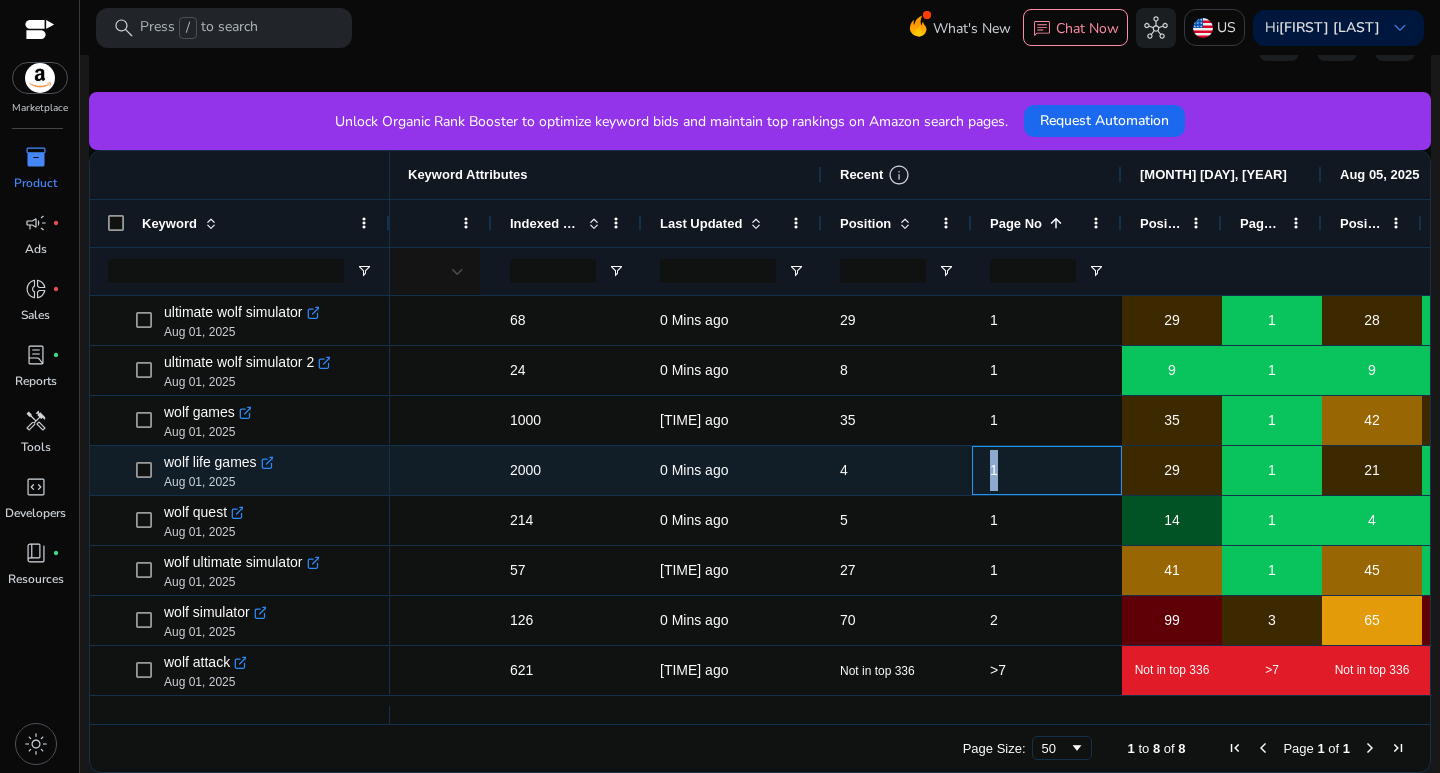click on "1" at bounding box center (1047, 470) 